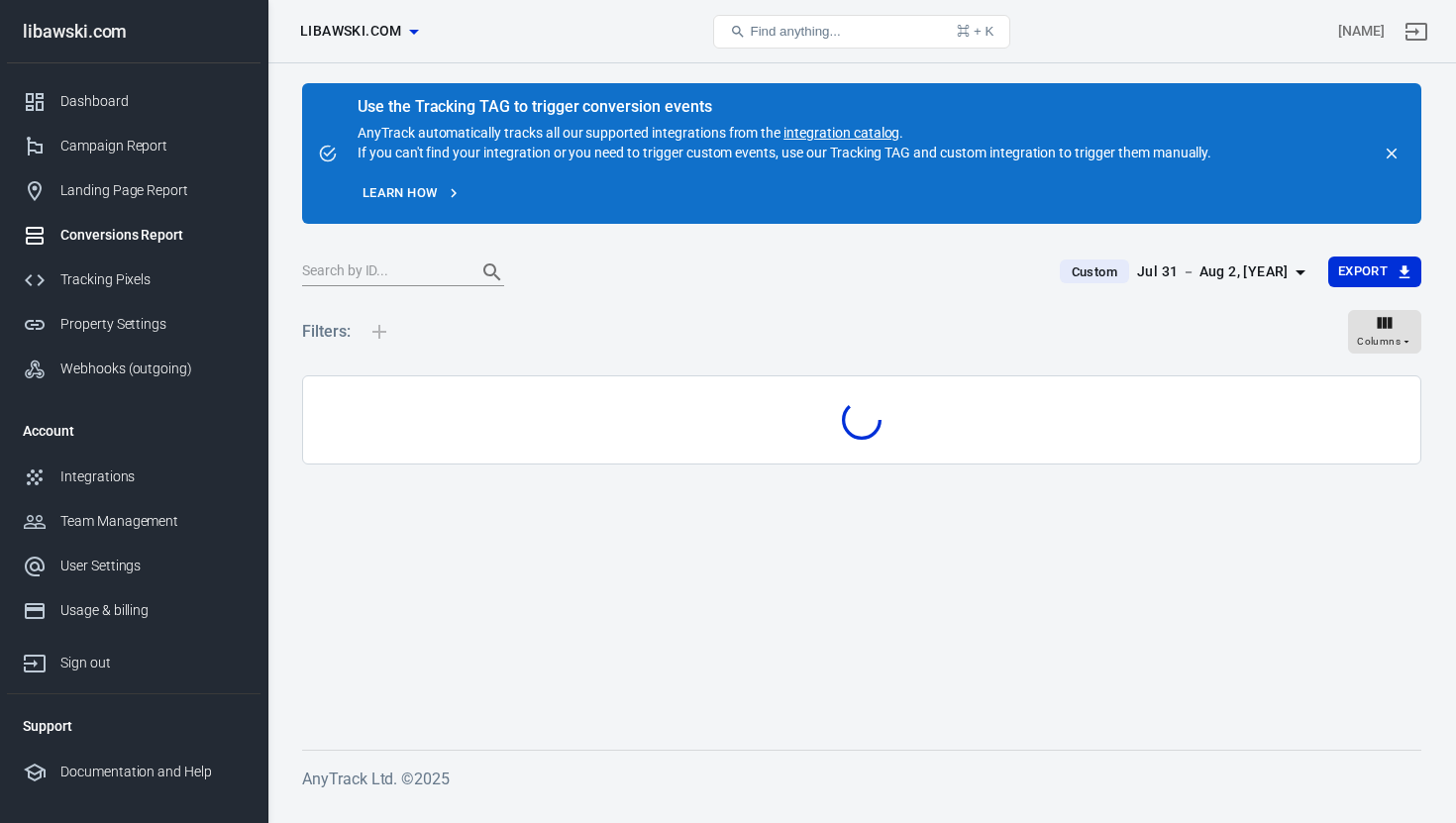 scroll, scrollTop: 26, scrollLeft: 0, axis: vertical 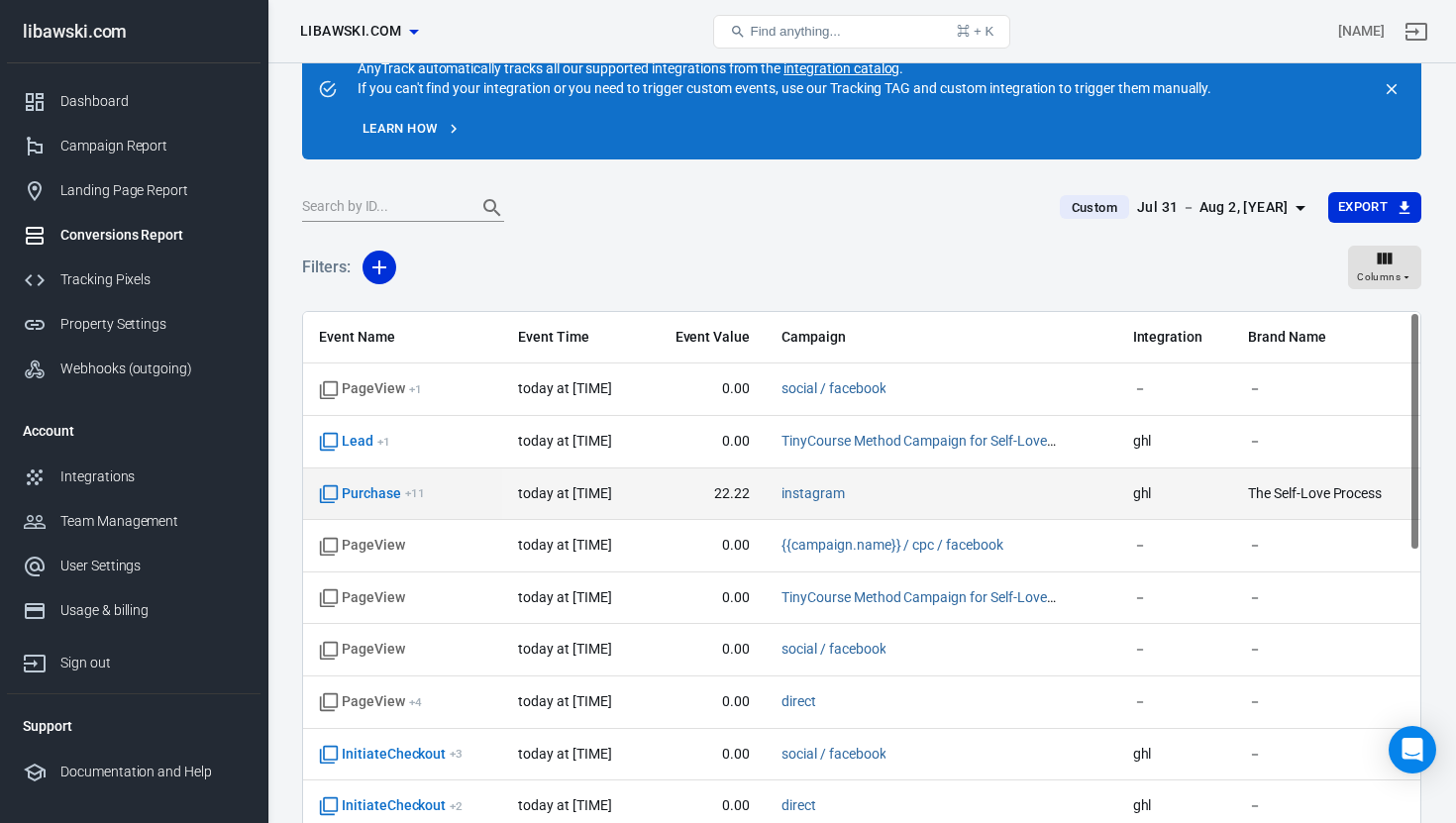 click on "Purchase + 11" at bounding box center (402, 494) 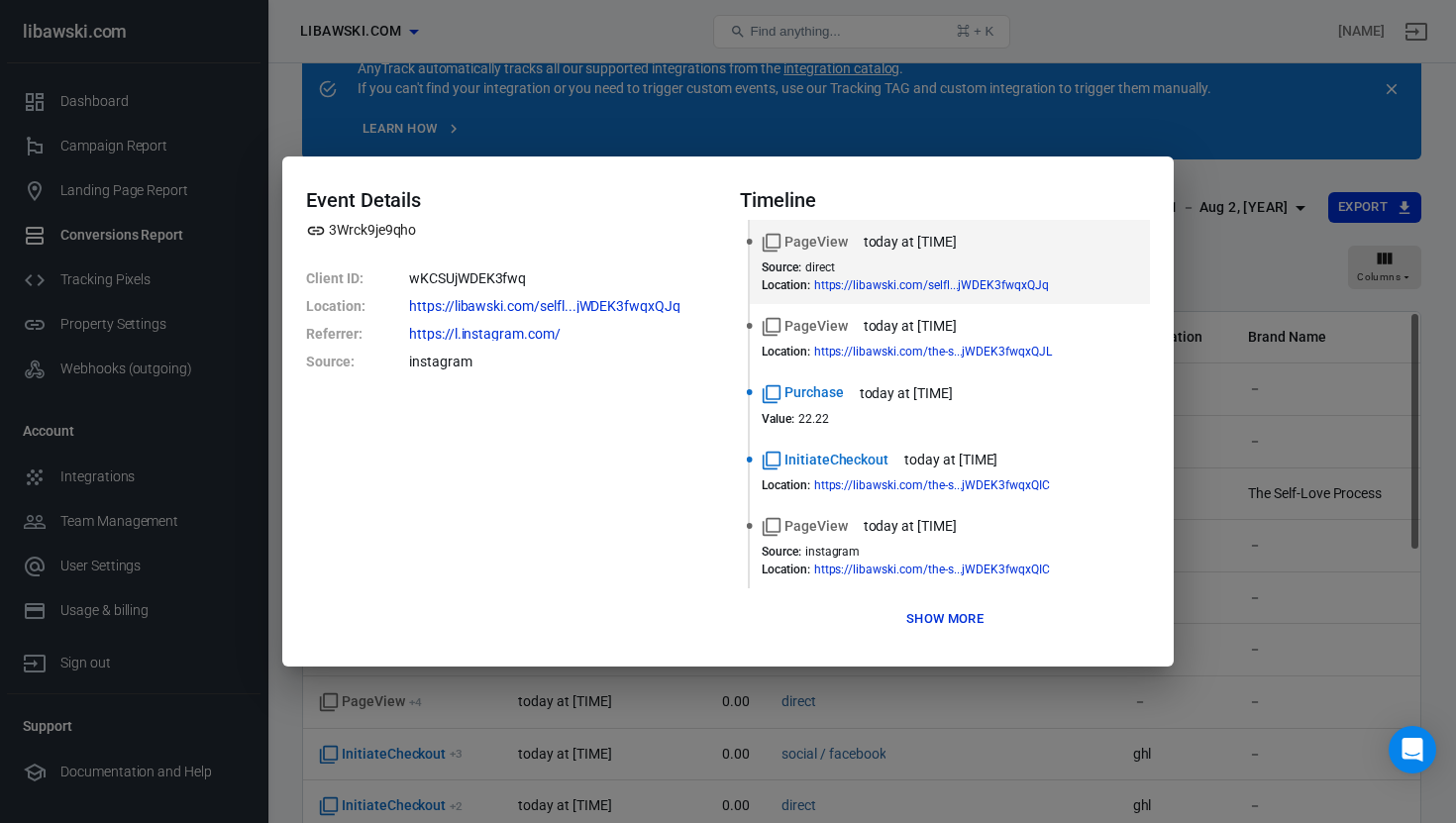 click on "Event Details   3Wrck9je9qho Client ID : wKCSUjWDEK3fwq Location : https://libawski.com/selfl...jWDEK3fwqxQJq Referrer : https://l.instagram.com/ Source : instagram" at bounding box center (511, 411) 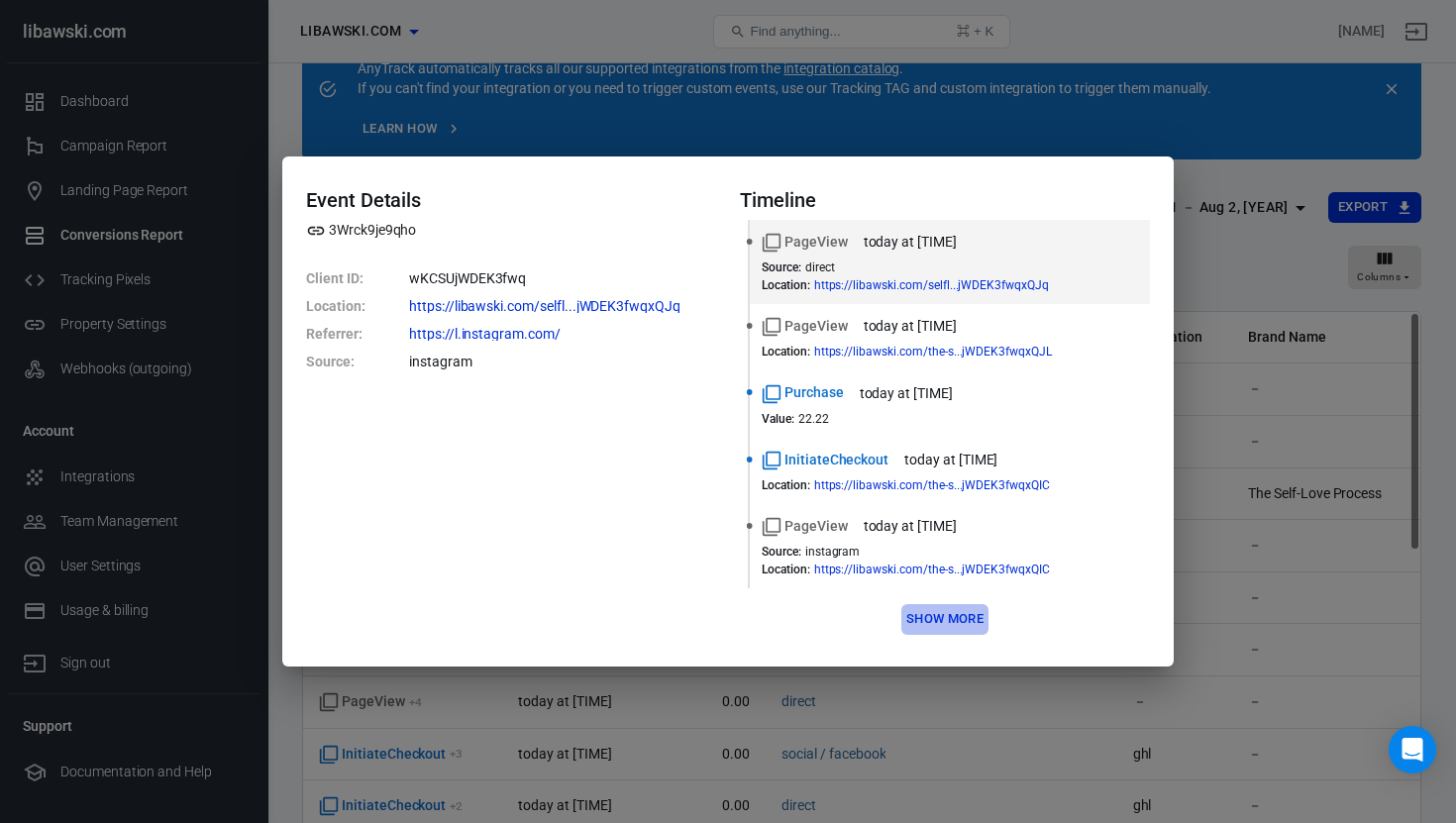 click on "Show more" at bounding box center [945, 619] 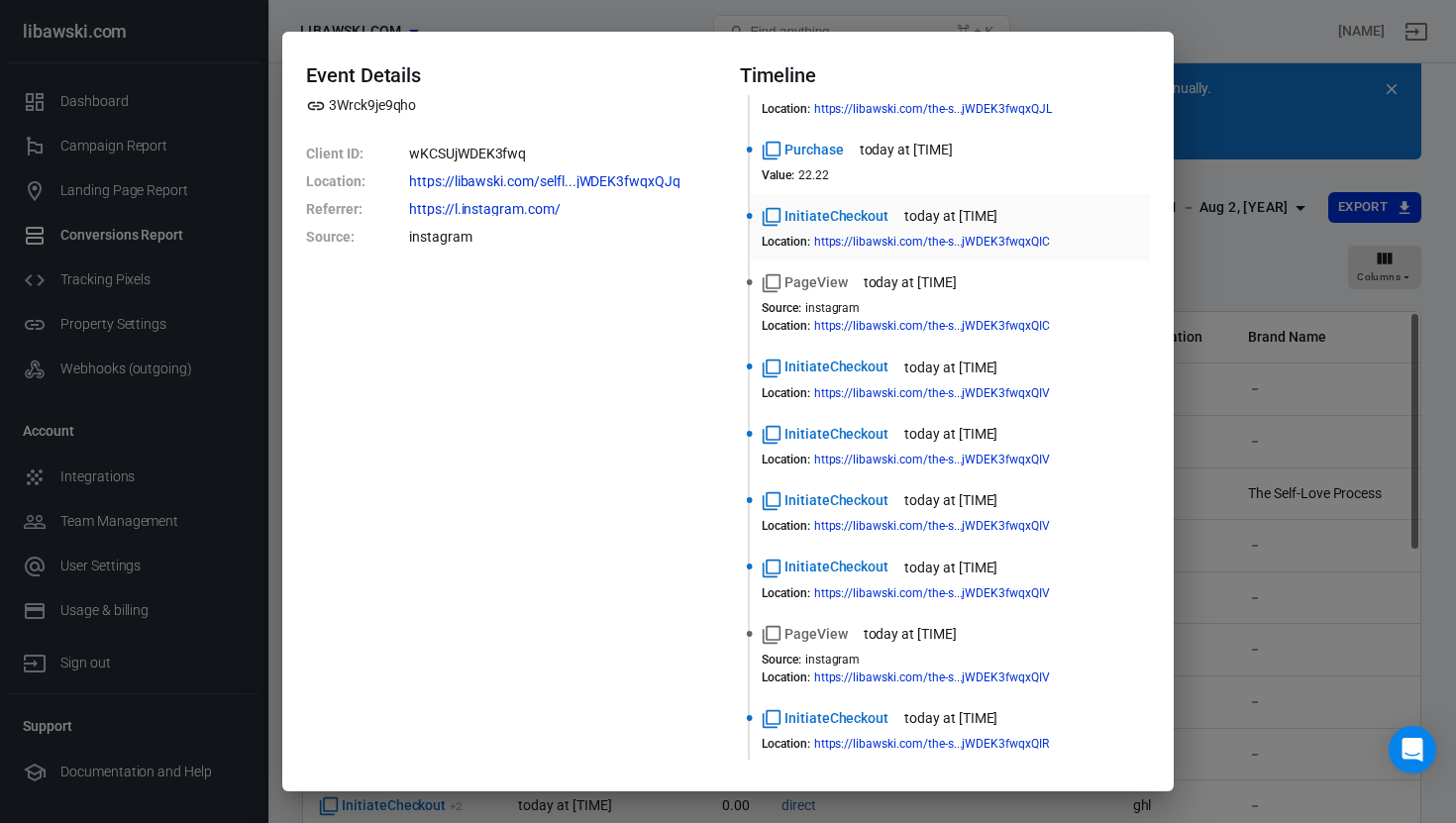 scroll, scrollTop: 0, scrollLeft: 0, axis: both 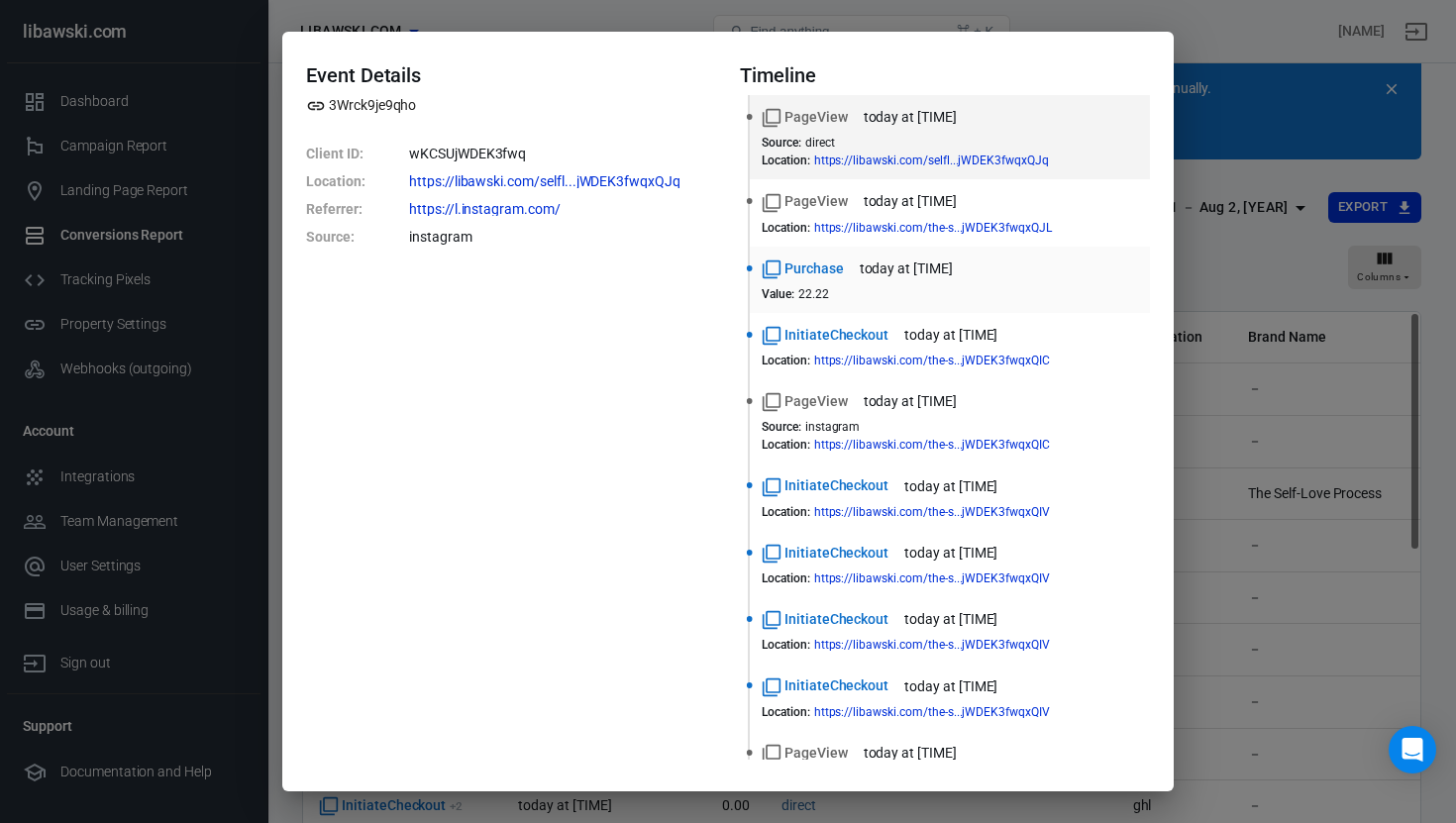 click on "22.22" at bounding box center (813, 294) 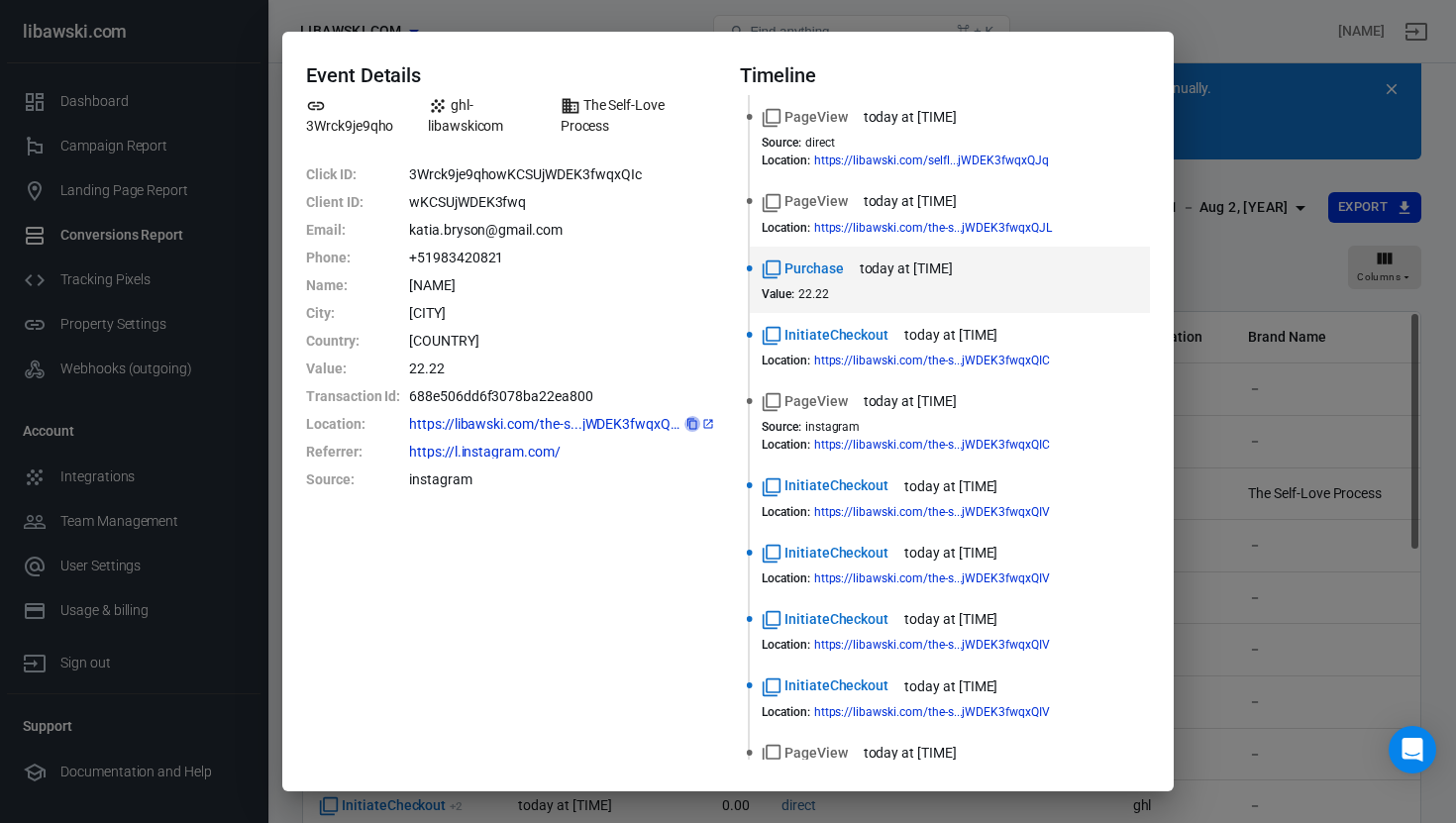 click 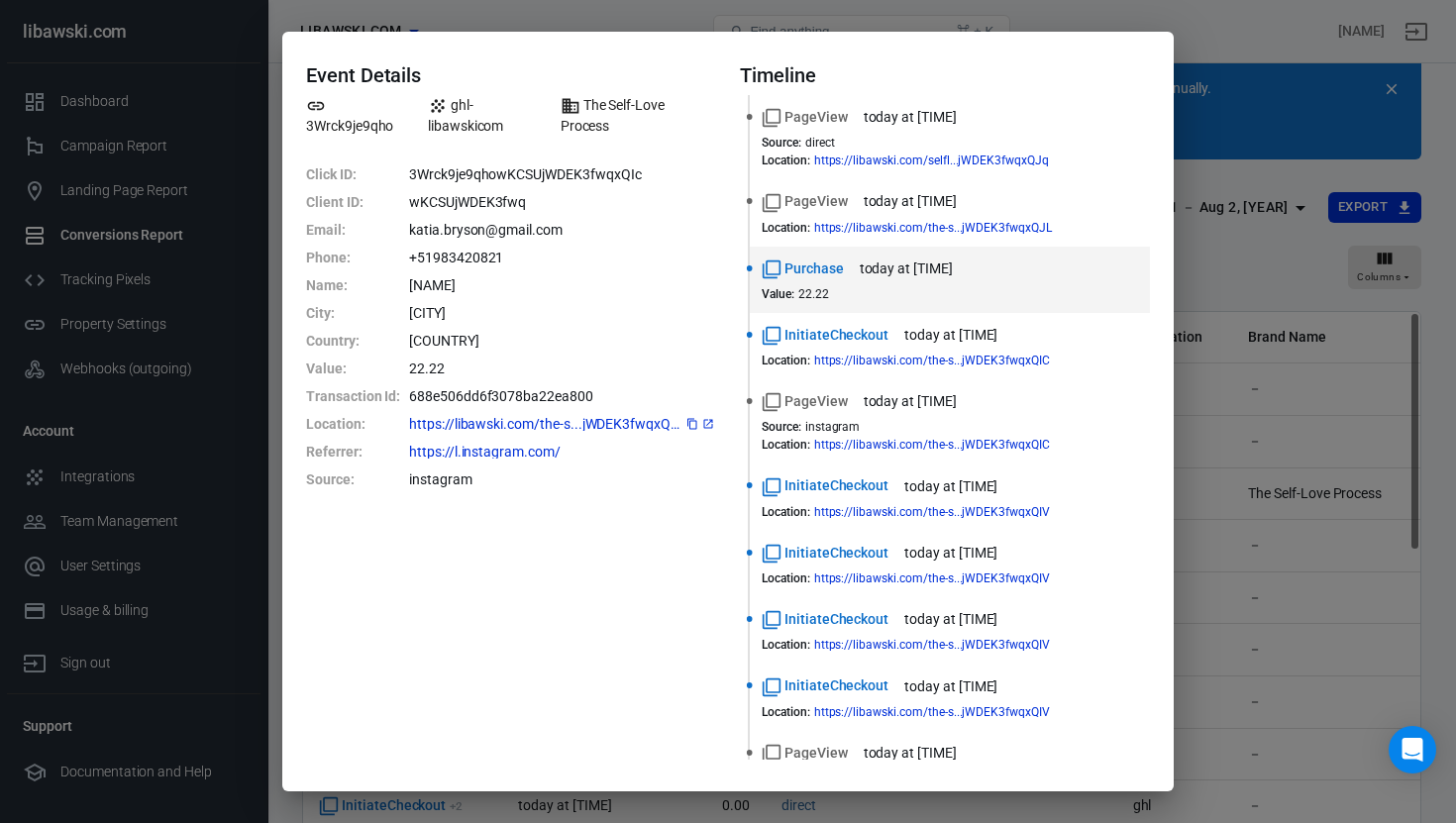 click on "+51983420821" at bounding box center (563, 257) 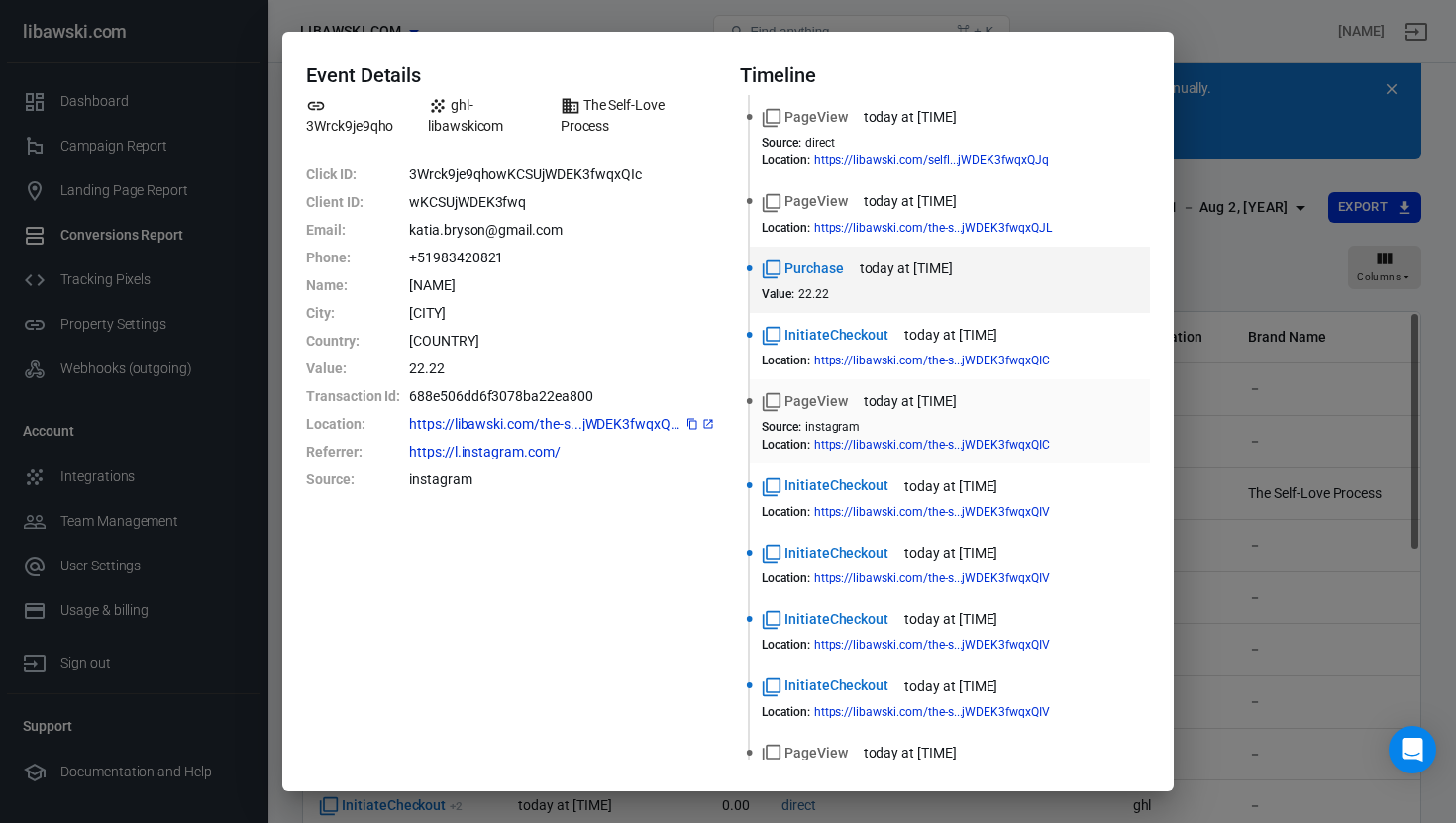 scroll, scrollTop: 206, scrollLeft: 0, axis: vertical 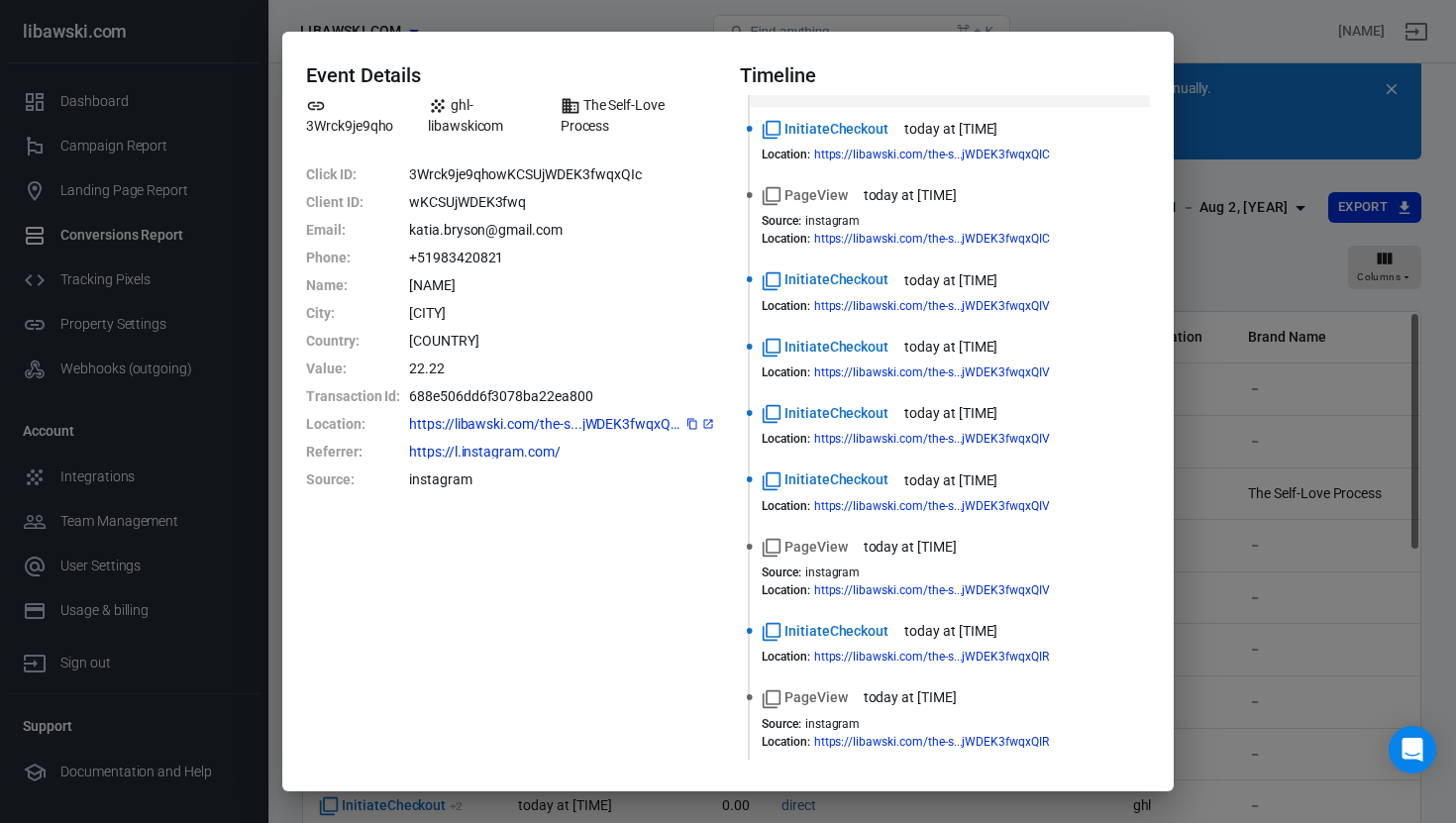click on "Event Details   3Wrck9je9qho   ghl-libawskicom   The Self-Love Process Click ID : 3Wrck9je9qhowKCSUjWDEK3fwqxQIc Client ID : wKCSUjWDEK3fwq Email : katia.bryson@gmail.com Phone : +51983420821 Name : Gianella Bryson City : Perú Country : Peru (PE) Value : 22.22 Transaction Id : 688e506dd6f3078ba22ea800 Location : https://libawski.com/the-s...jWDEK3fwqxQIc Referrer : https://l.instagram.com/ Source : instagram Timeline   PageView today at 9:11 PM Source : direct Location : https://libawski.com/selfl...jWDEK3fwqxQJq   PageView today at 8:53 PM Location : https://libawski.com/the-s...jWDEK3fwqxQJL   Purchase today at 8:53 PM Value : 22.22   InitiateCheckout today at 8:03 PM Location : https://libawski.com/the-s...jWDEK3fwqxQIc   PageView today at 8:02 PM Source : instagram Location : https://libawski.com/the-s...jWDEK3fwqxQIc   InitiateCheckout today at 8:00 PM Location : https://libawski.com/the-s...jWDEK3fwqxQIV   InitiateCheckout today at 7:58 PM Location : https://libawski.com/the-s...jWDEK3fwqxQIV   :   :" at bounding box center (728, 411) 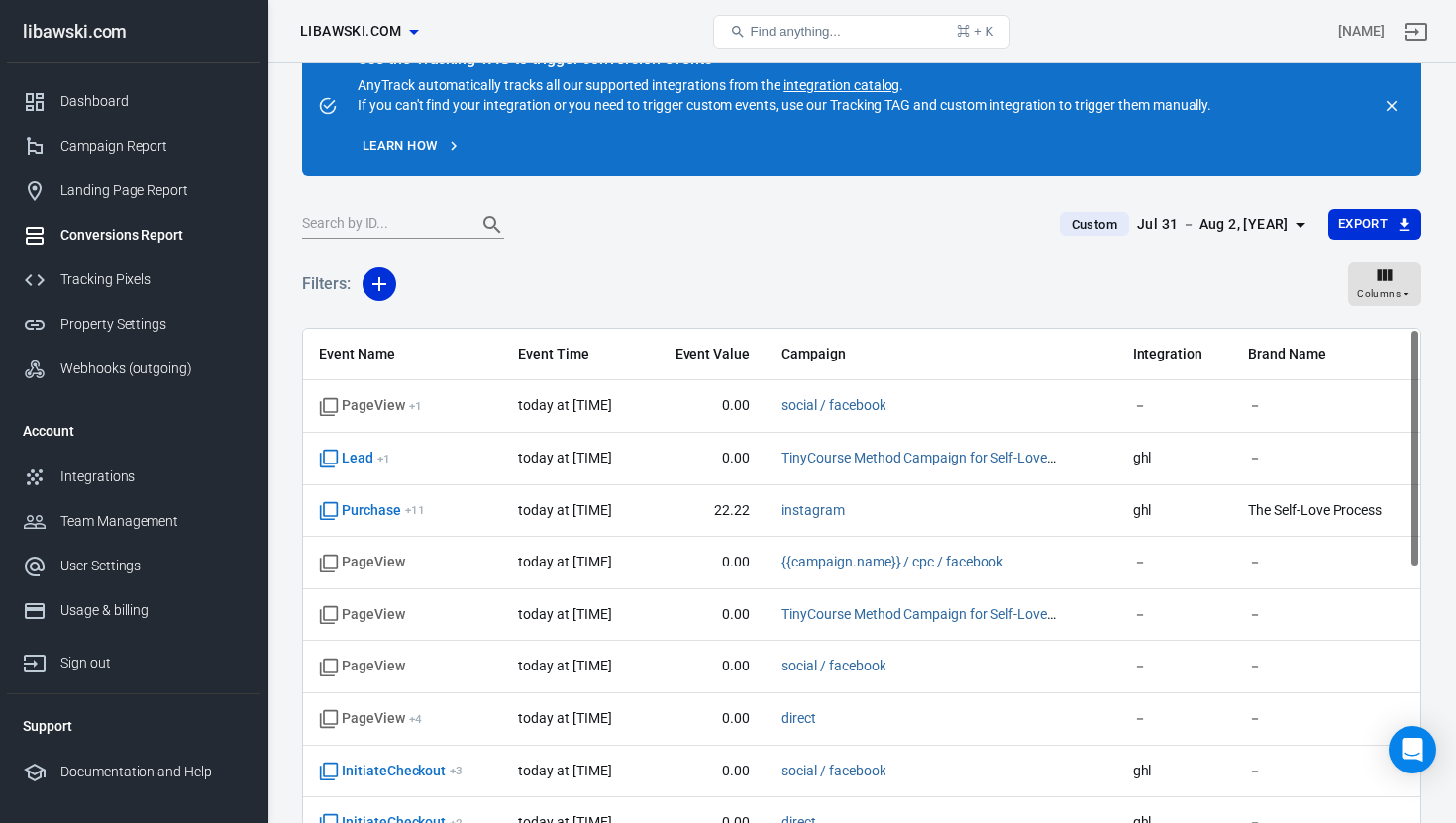 scroll, scrollTop: 43, scrollLeft: 0, axis: vertical 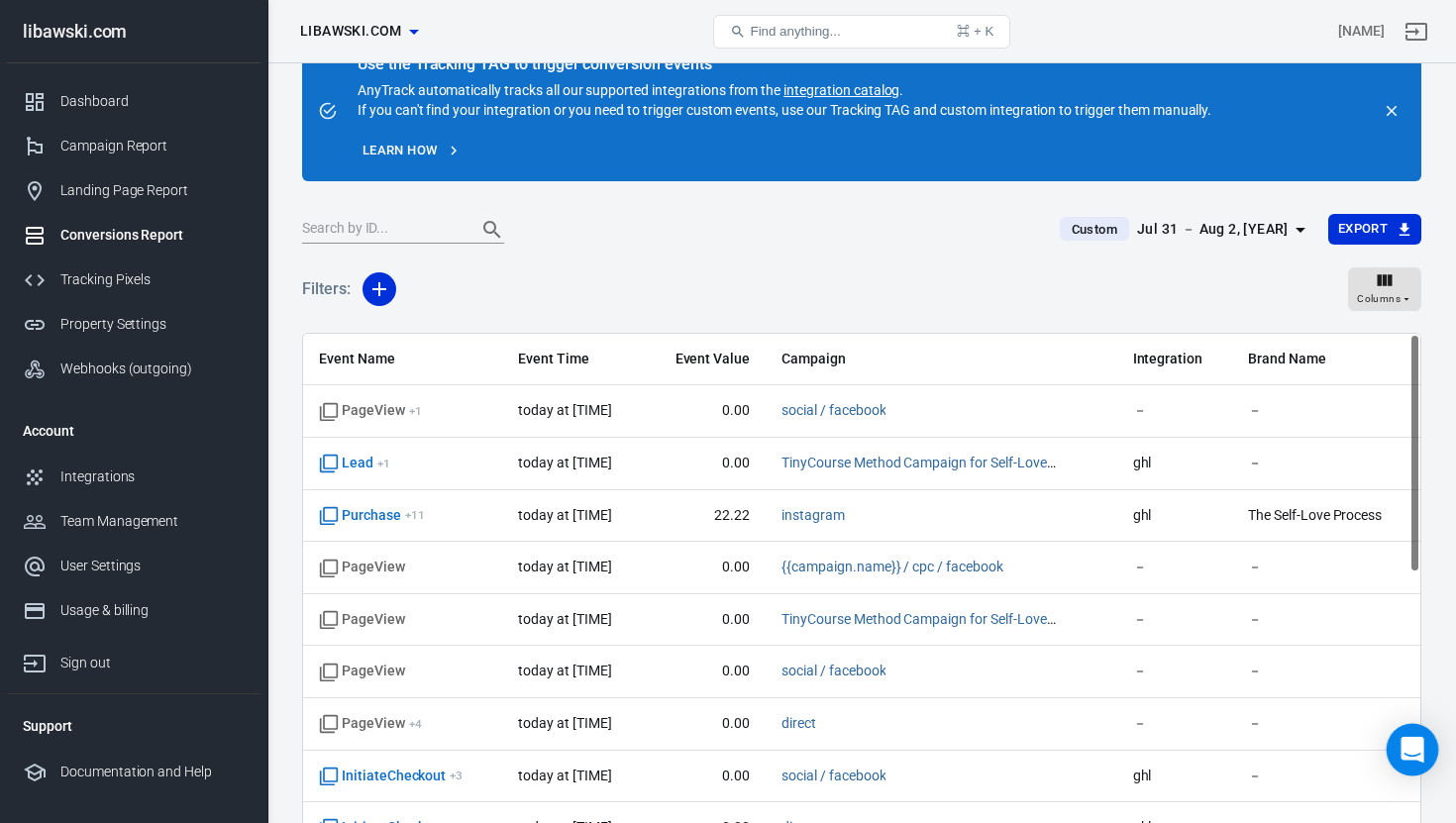 click at bounding box center [1412, 750] 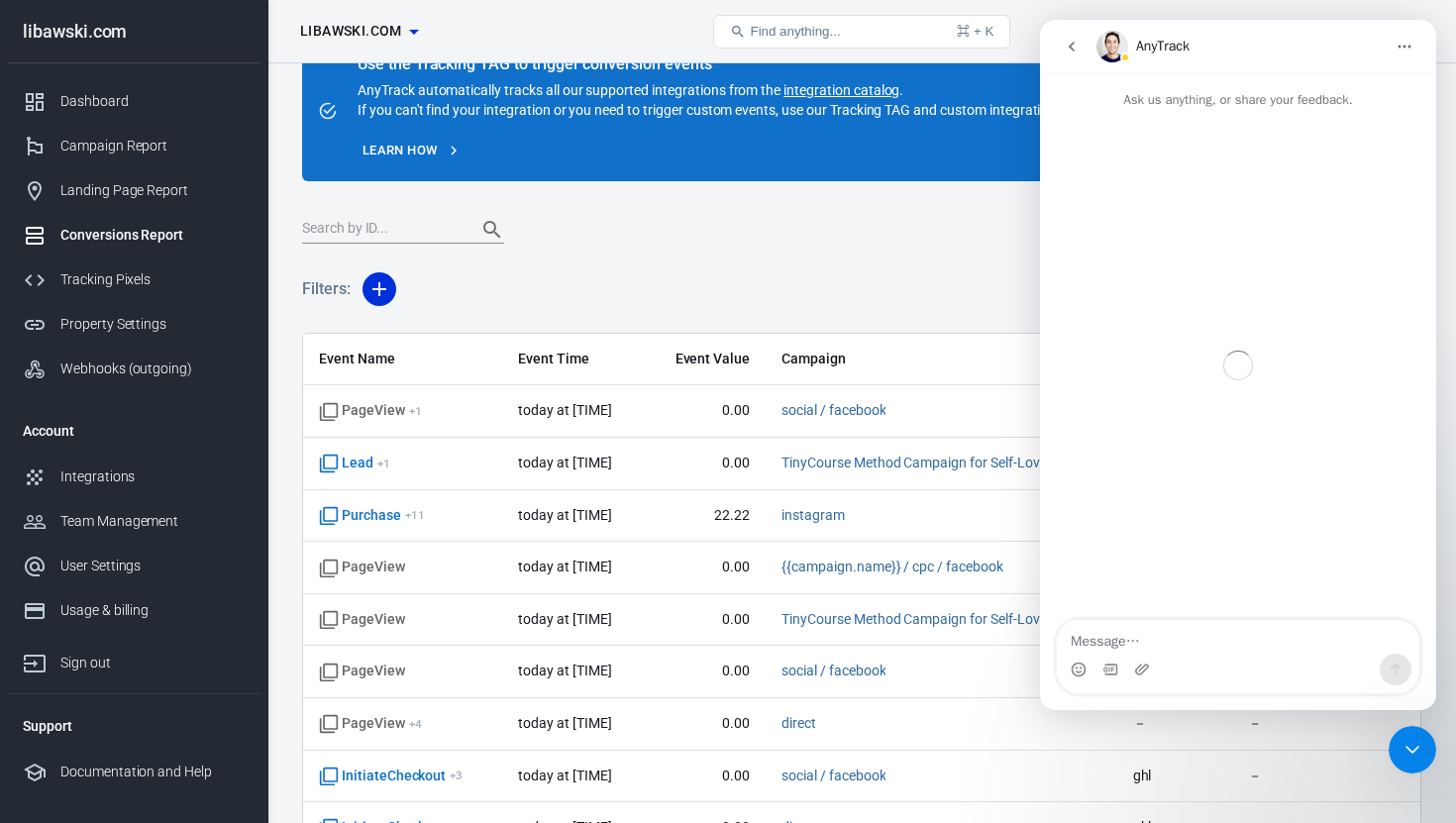 scroll, scrollTop: 0, scrollLeft: 0, axis: both 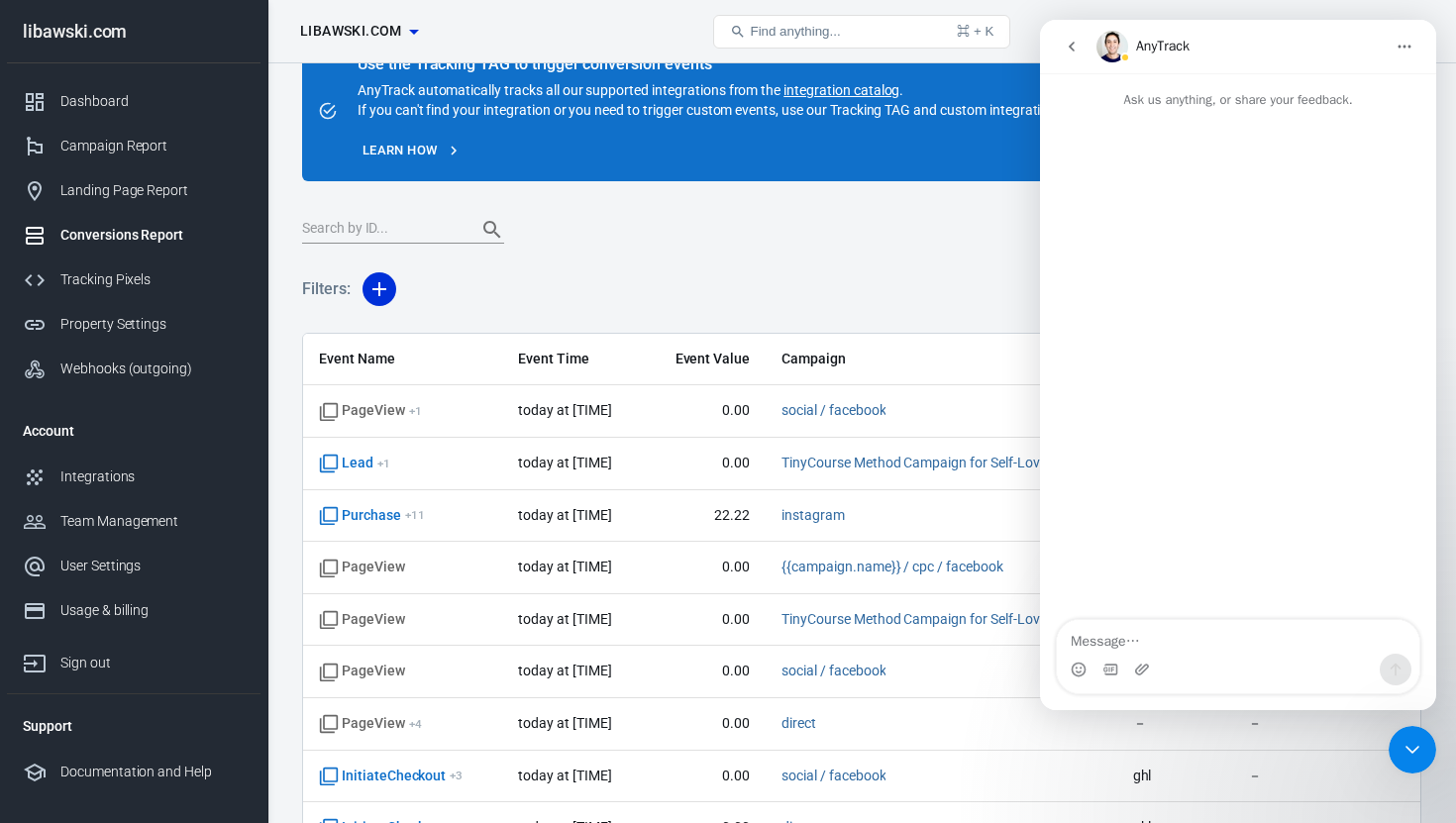 click on "Ask us anything, or share your feedback." at bounding box center (1238, 91) 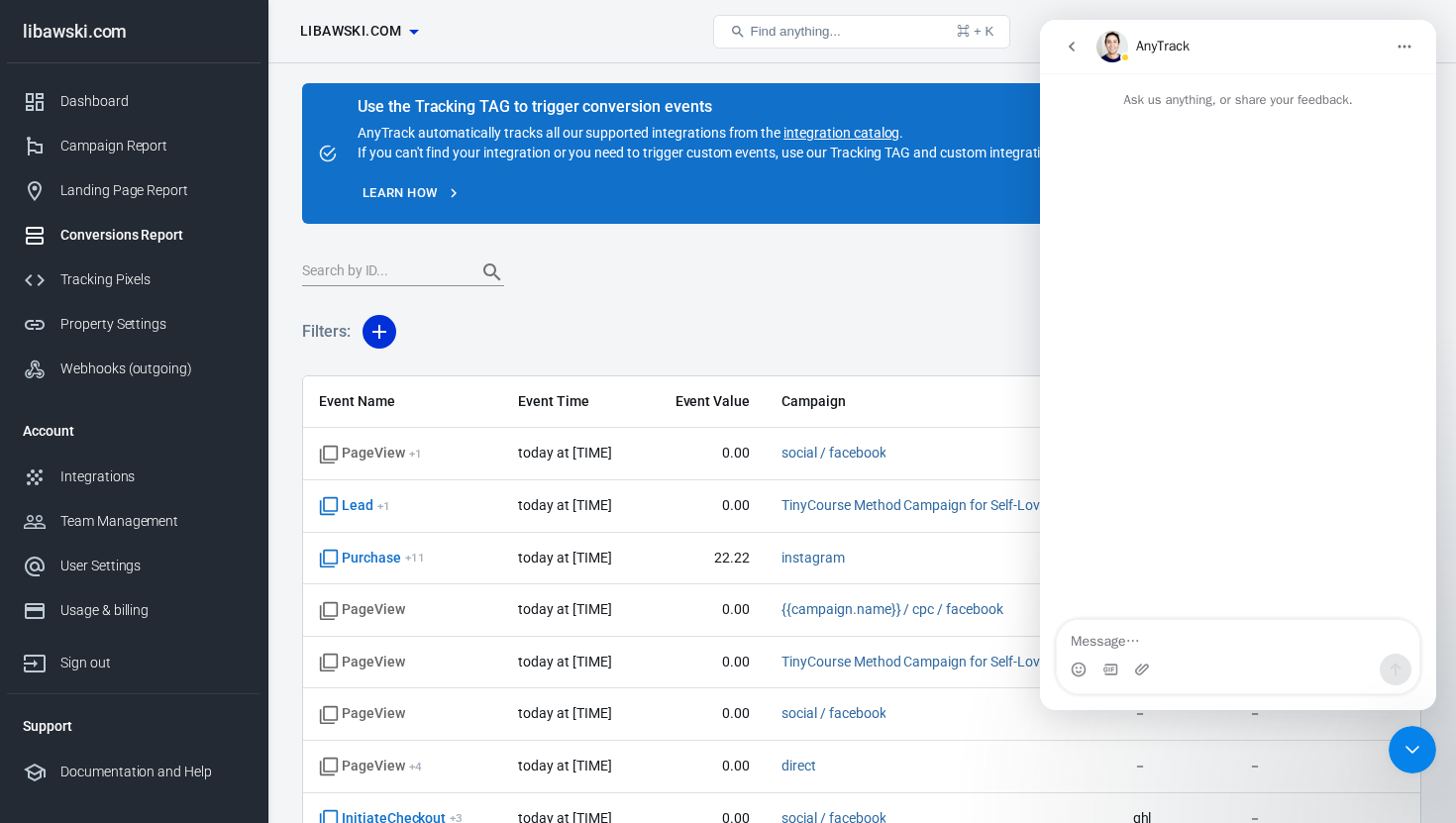 click 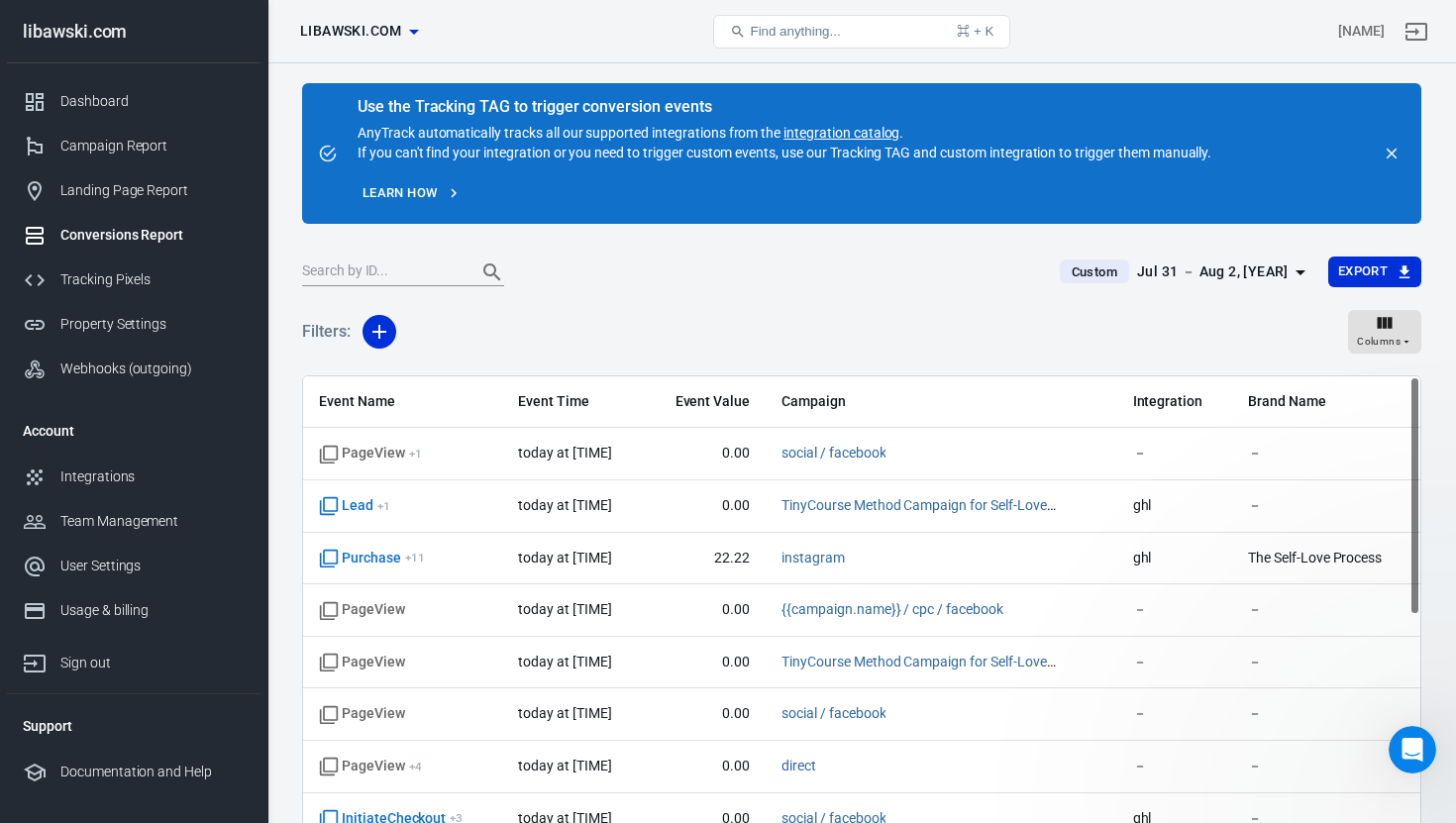 scroll, scrollTop: 0, scrollLeft: 0, axis: both 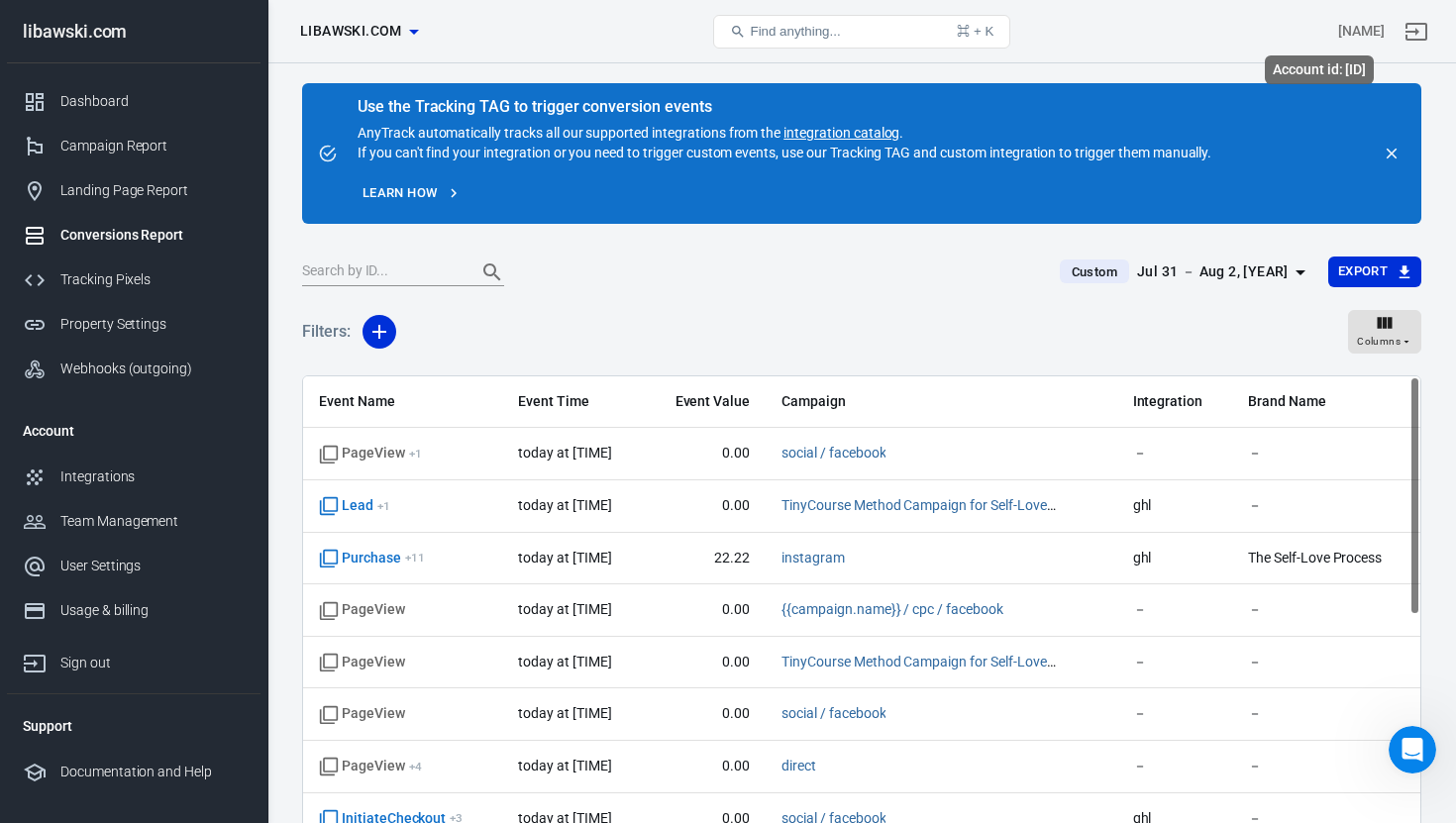 click on "Kevin Libawski" at bounding box center [1361, 31] 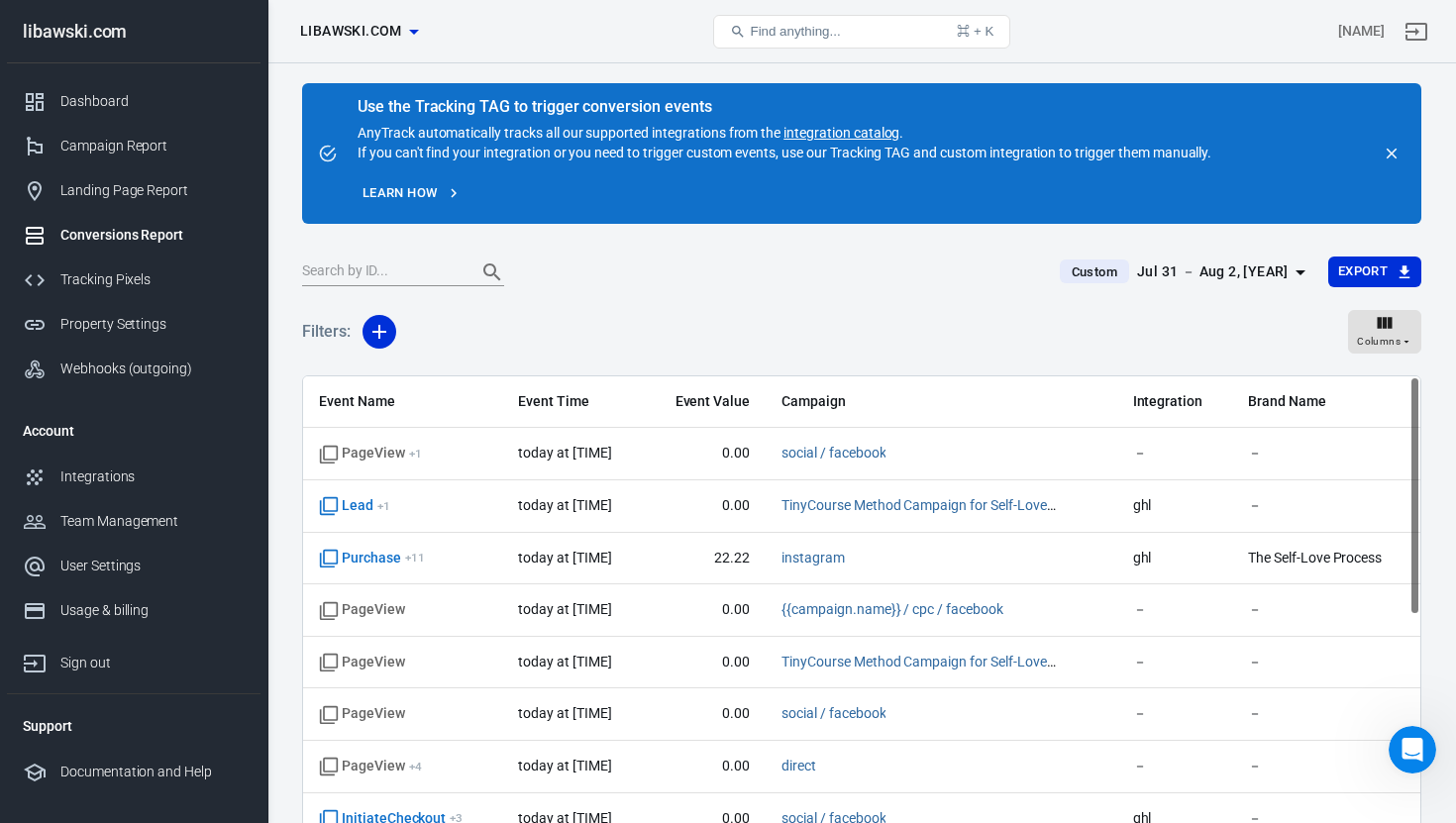 click on "[DOMAIN]" at bounding box center (351, 31) 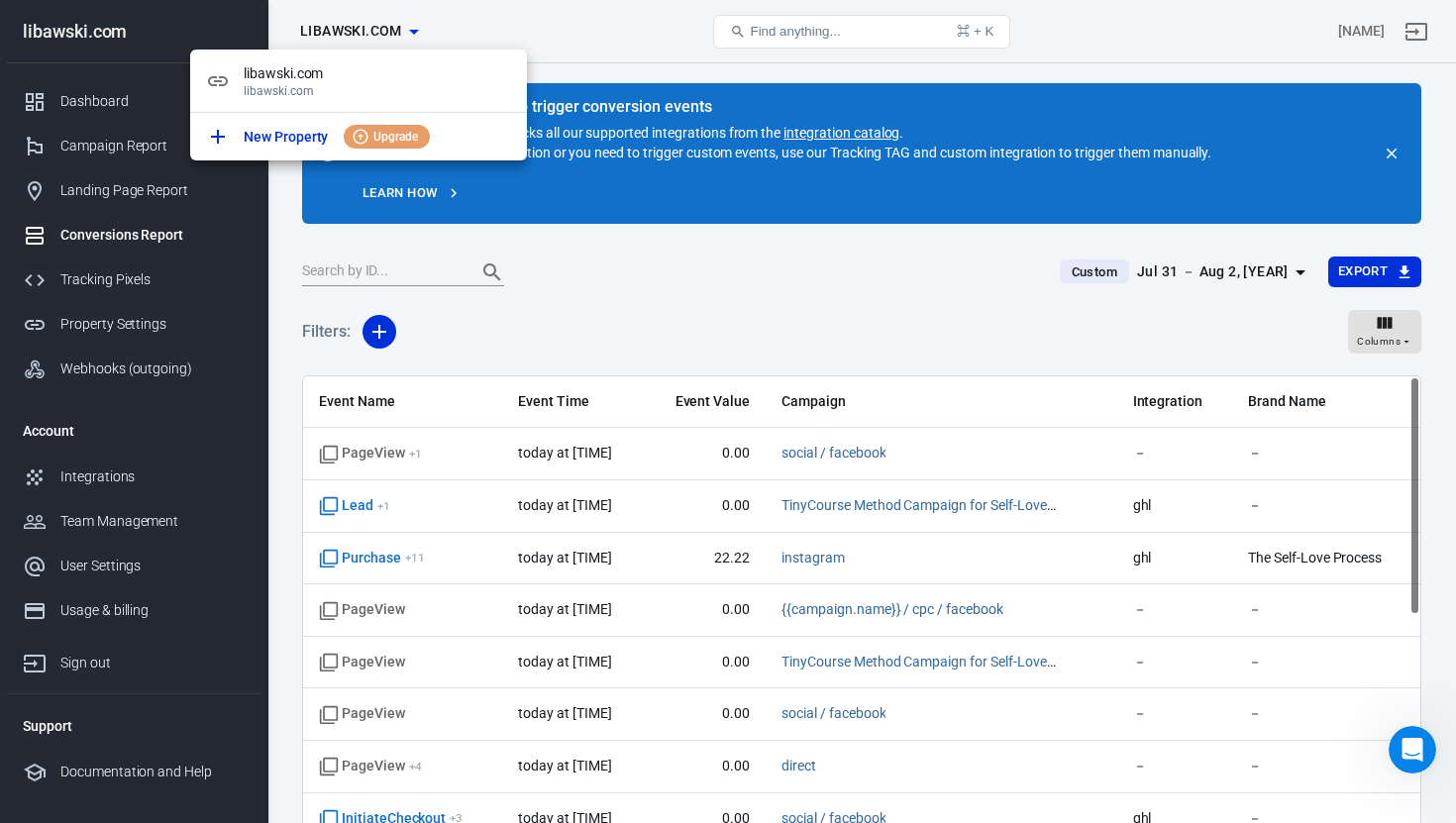 click at bounding box center [728, 411] 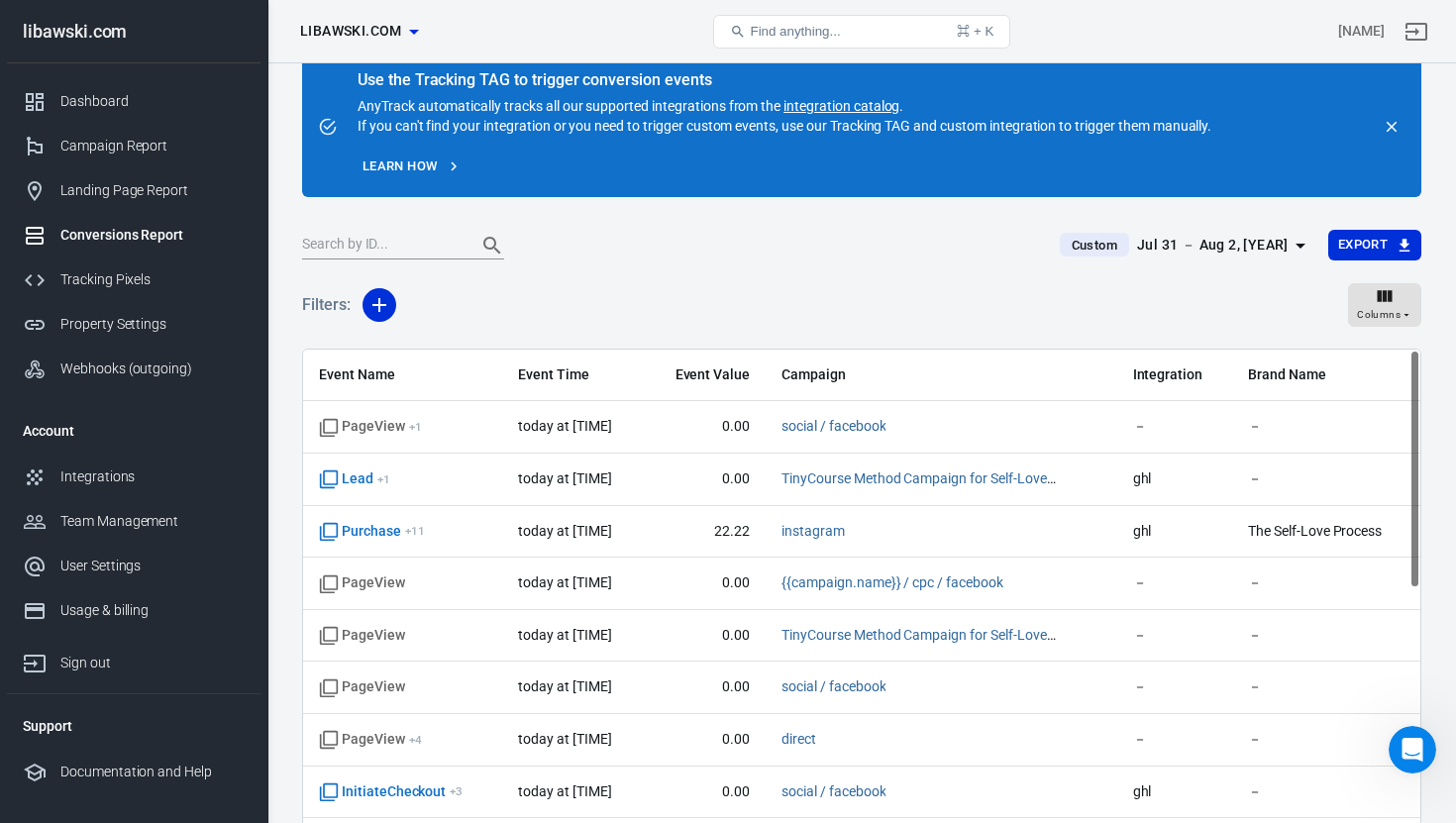 scroll, scrollTop: 0, scrollLeft: 0, axis: both 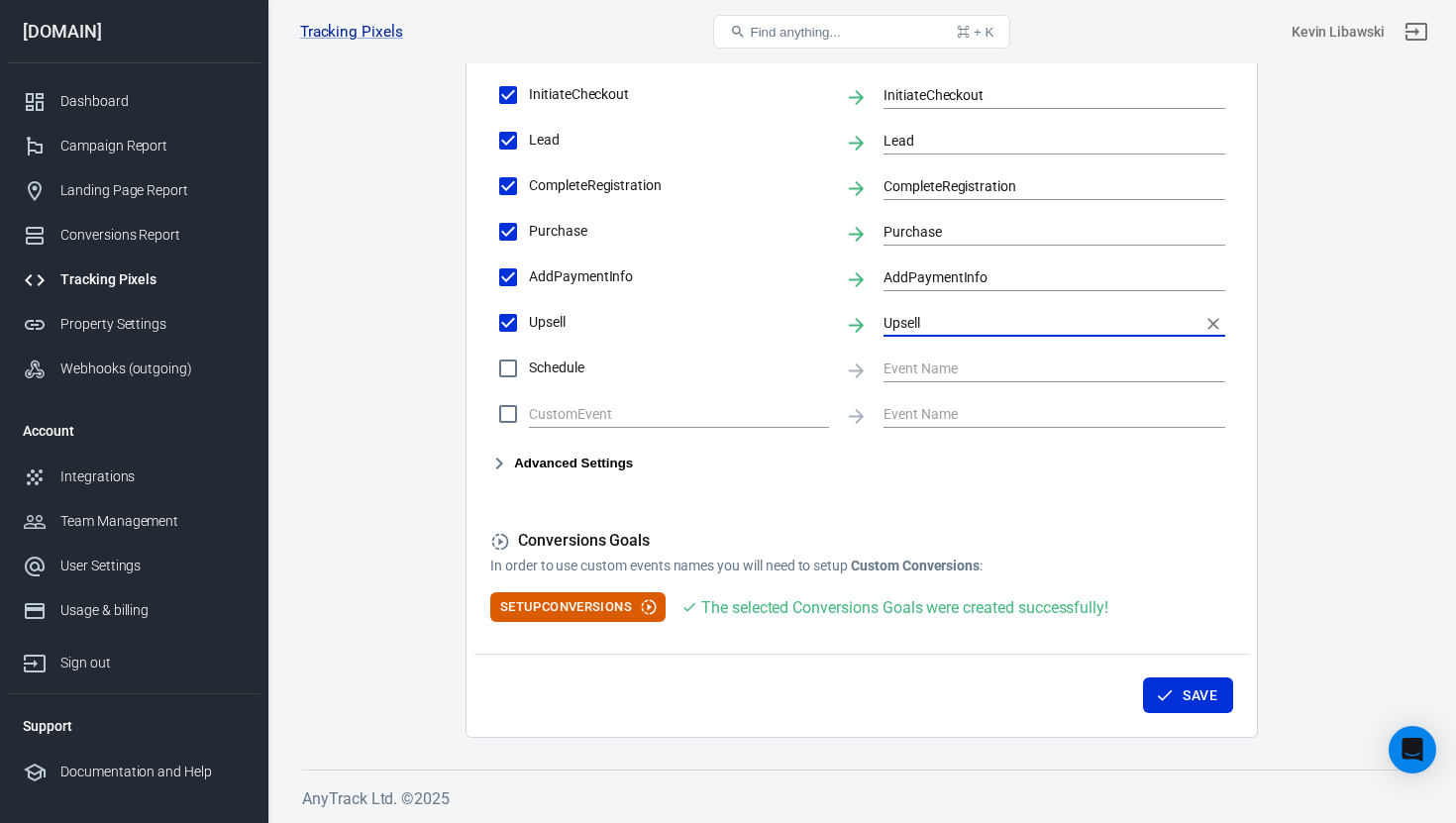 click on "Conversions Settings Account Connection Connect with Facebook Pixel to enable AnyTrack to send conversions to your Facebook Pixel account. Connected Disconnect Reminder: Don't forget to add the recommended UTM Tracking Template to your ads and verify your ads settings. Event Deduplication Disable or remove any TikTok Pixel Code from your website in order to benefit from accurate Conversion Deduplication. Facebook Conversion API Enable the server-to-server integration to track online and offline conversions with Facebook Pixel. Facebook Conversion API integration allows you to directly send conversion data to Facebook Pixel for enhanced insights and campaign optimization. Enable server-to-server tracking Please Note: All conversions are sent to your Ad Pixels & Conversion API in Real Time, however the attribution is processed and affected by each ad platform attribution windows, limitations and data privacy restrictions. Learn more » Conversion Event Mapping Map AnyTrack Standard Conversions to Lead" at bounding box center [862, -23] 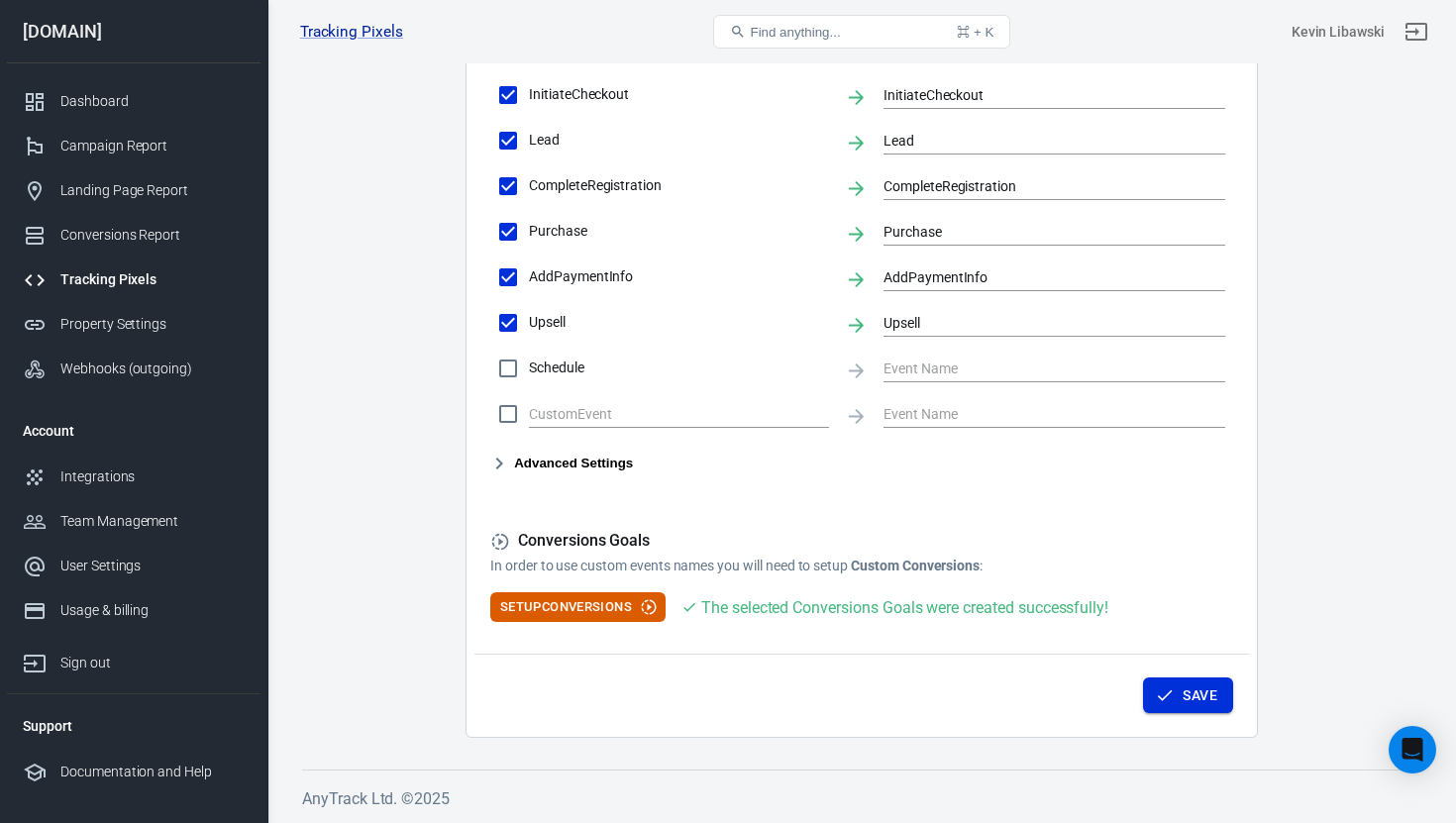 click 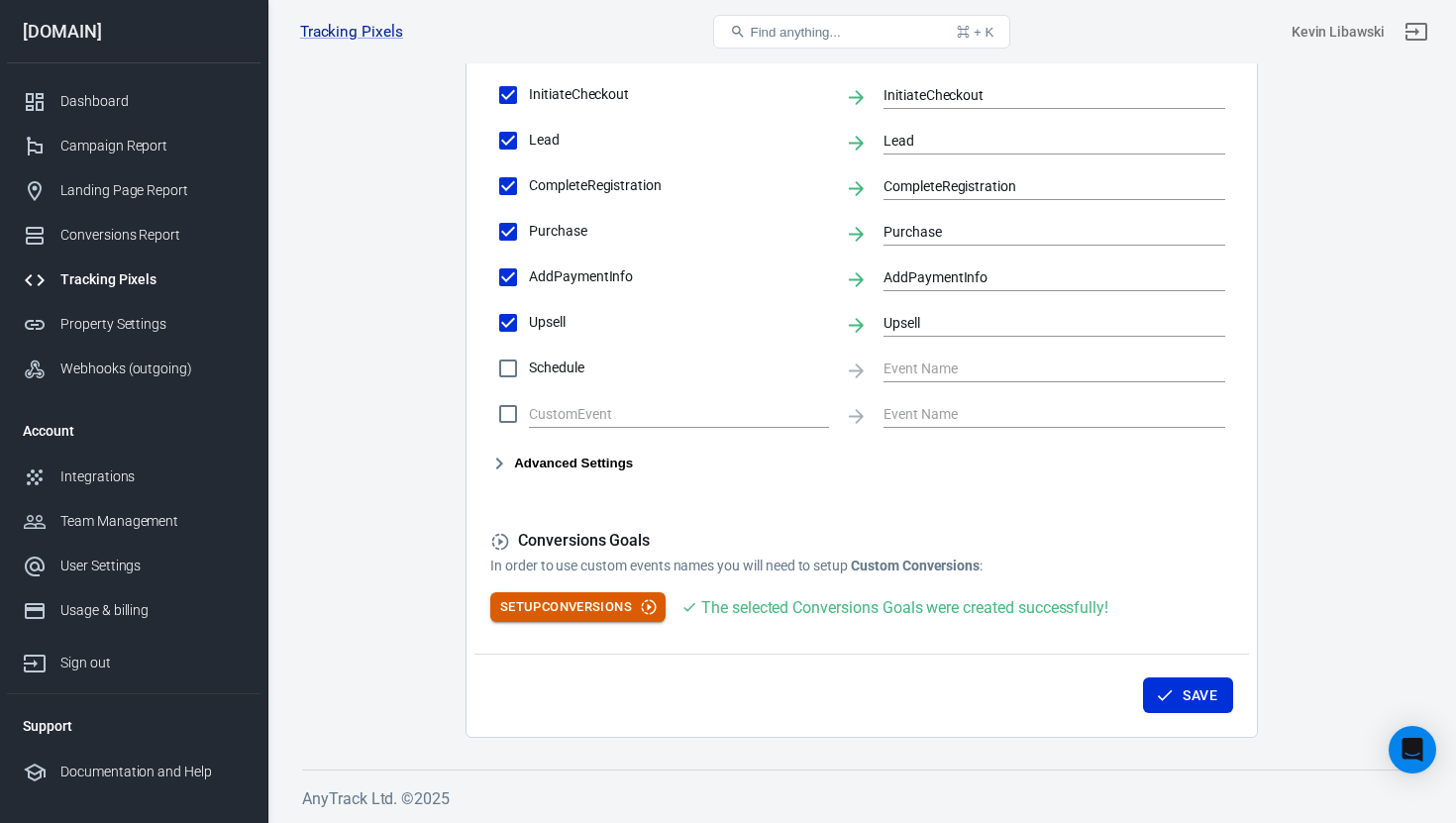 click on "Setup  Conversions" at bounding box center [577, 607] 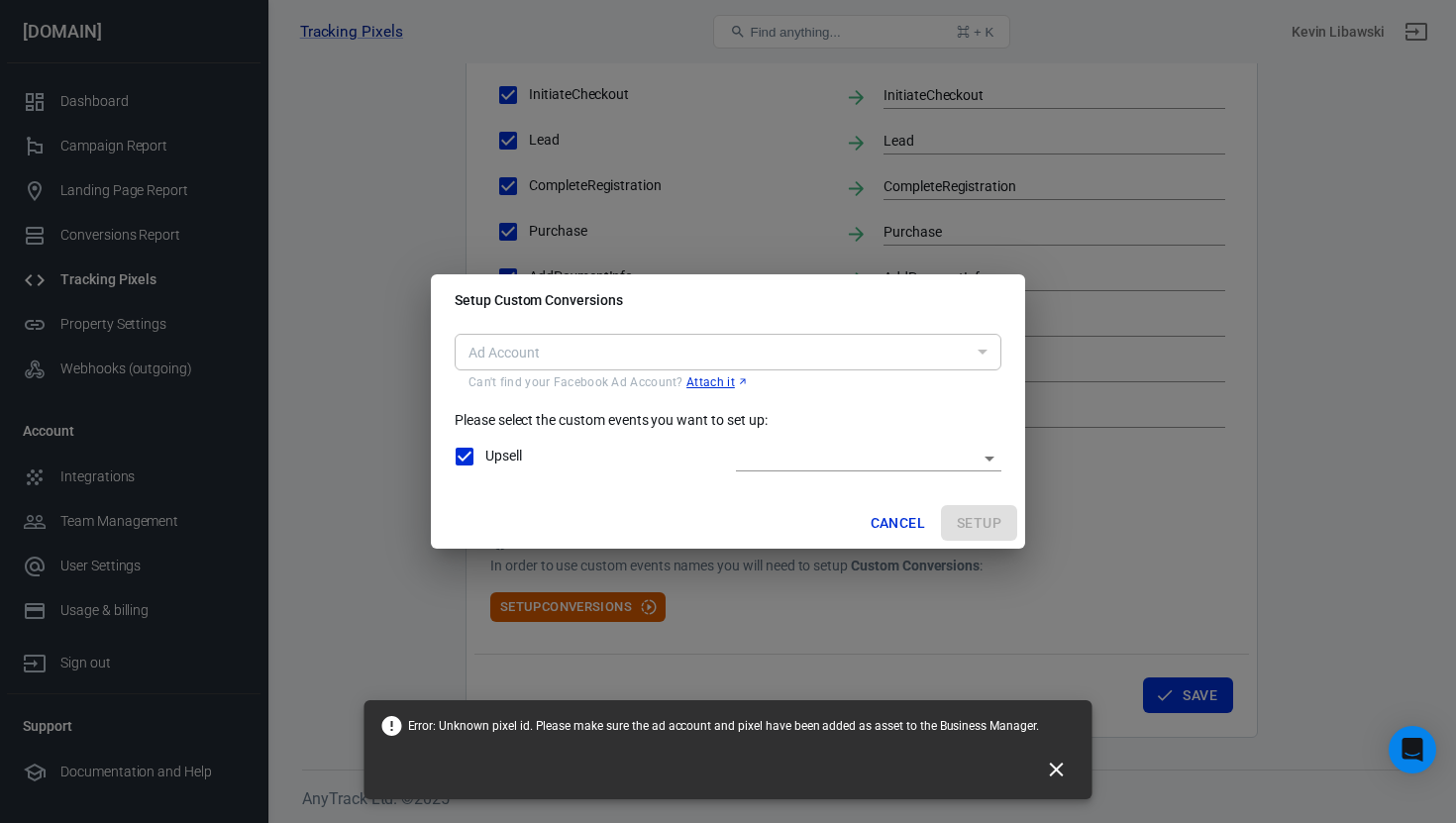click on "​" at bounding box center [728, 352] 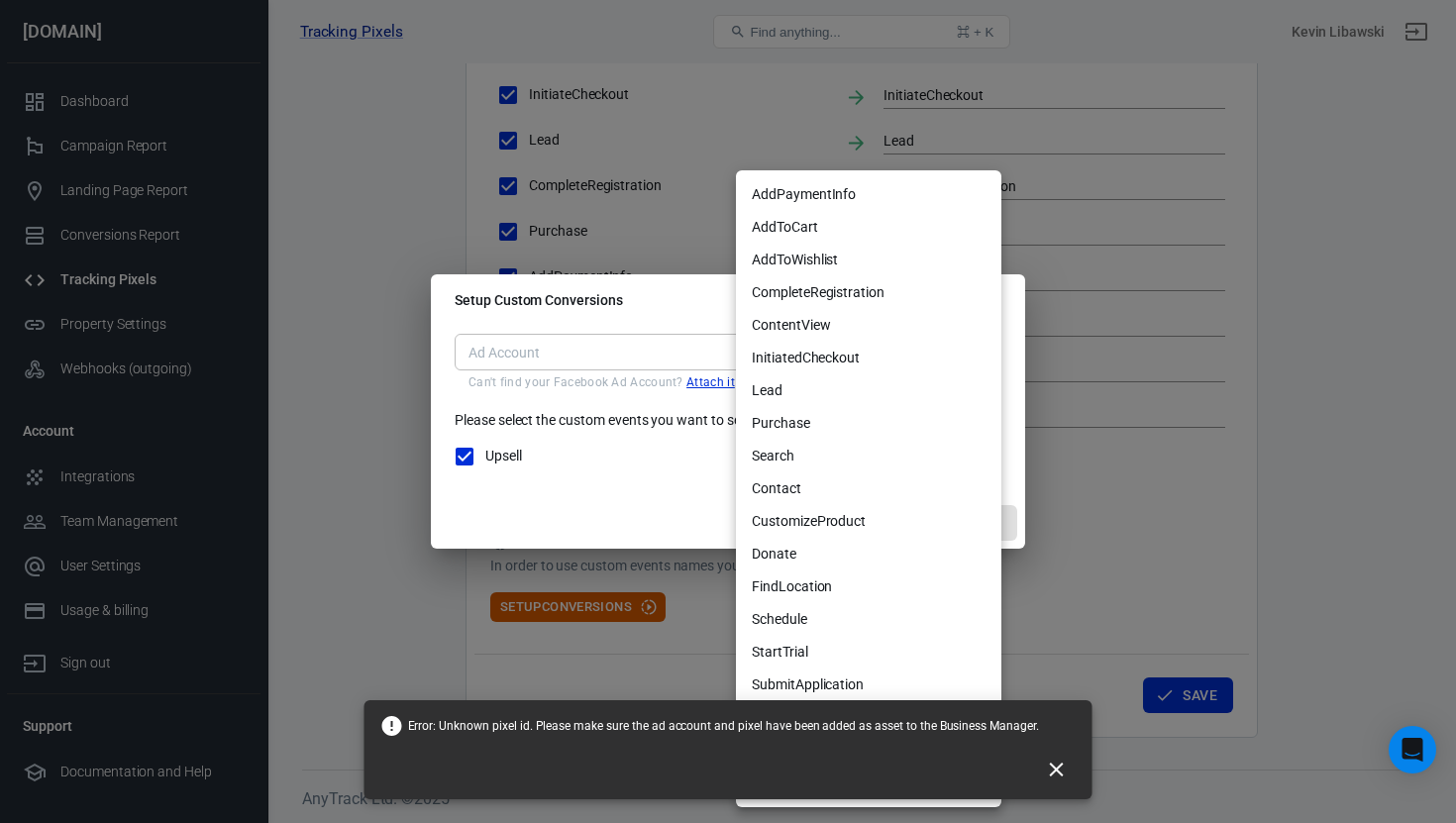 click 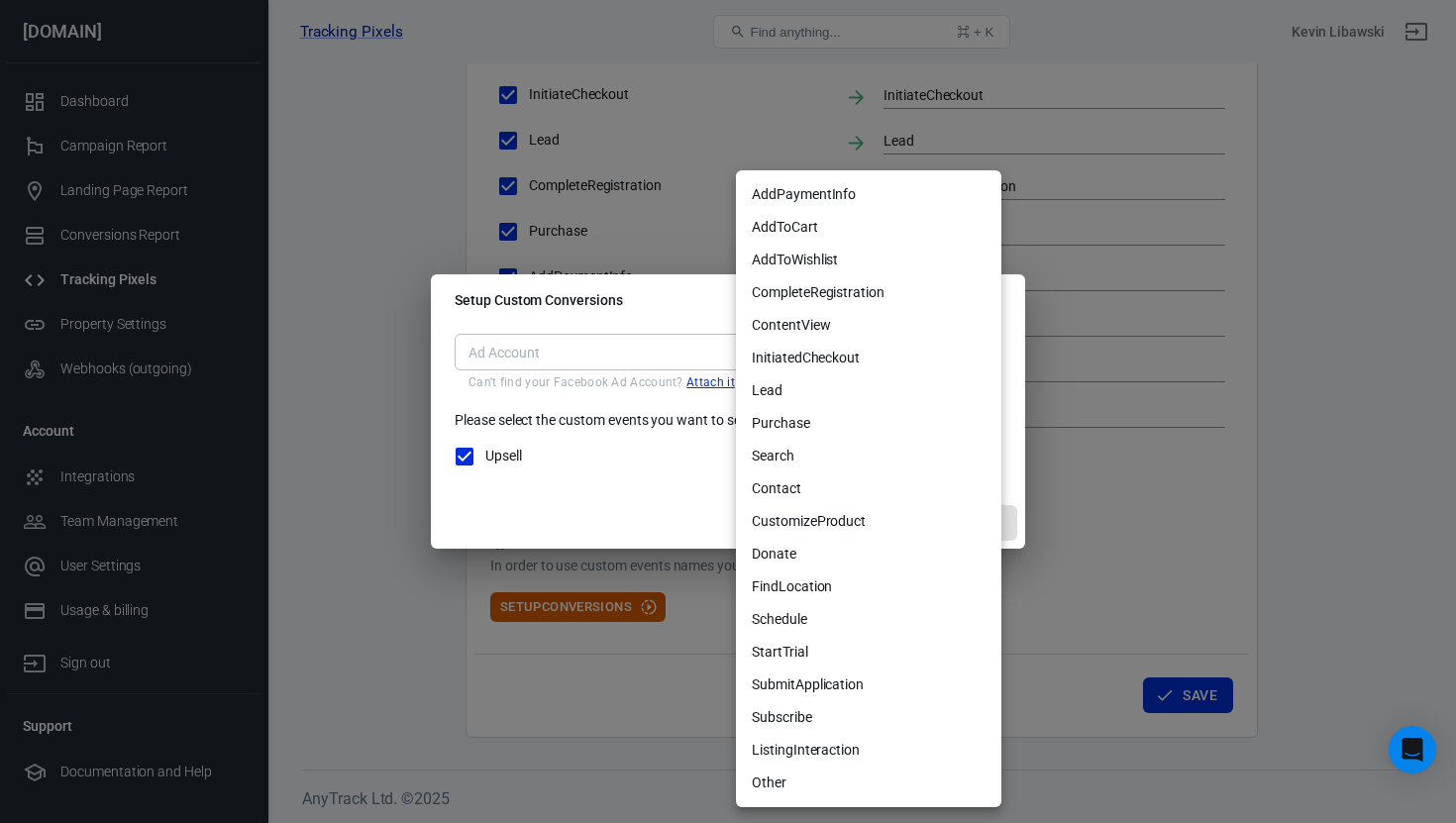 click at bounding box center (728, 411) 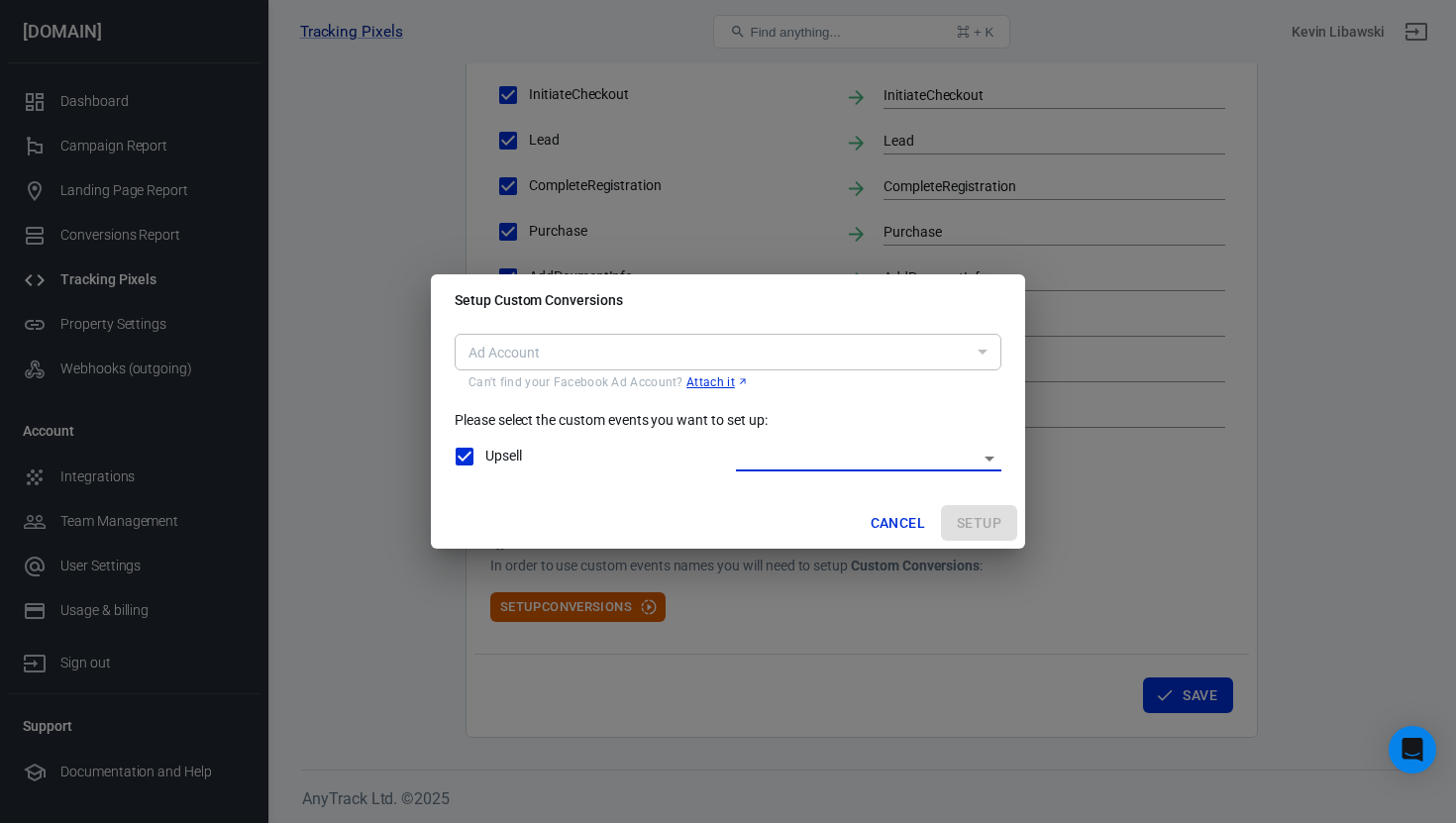 click on "Cancel" at bounding box center [897, 523] 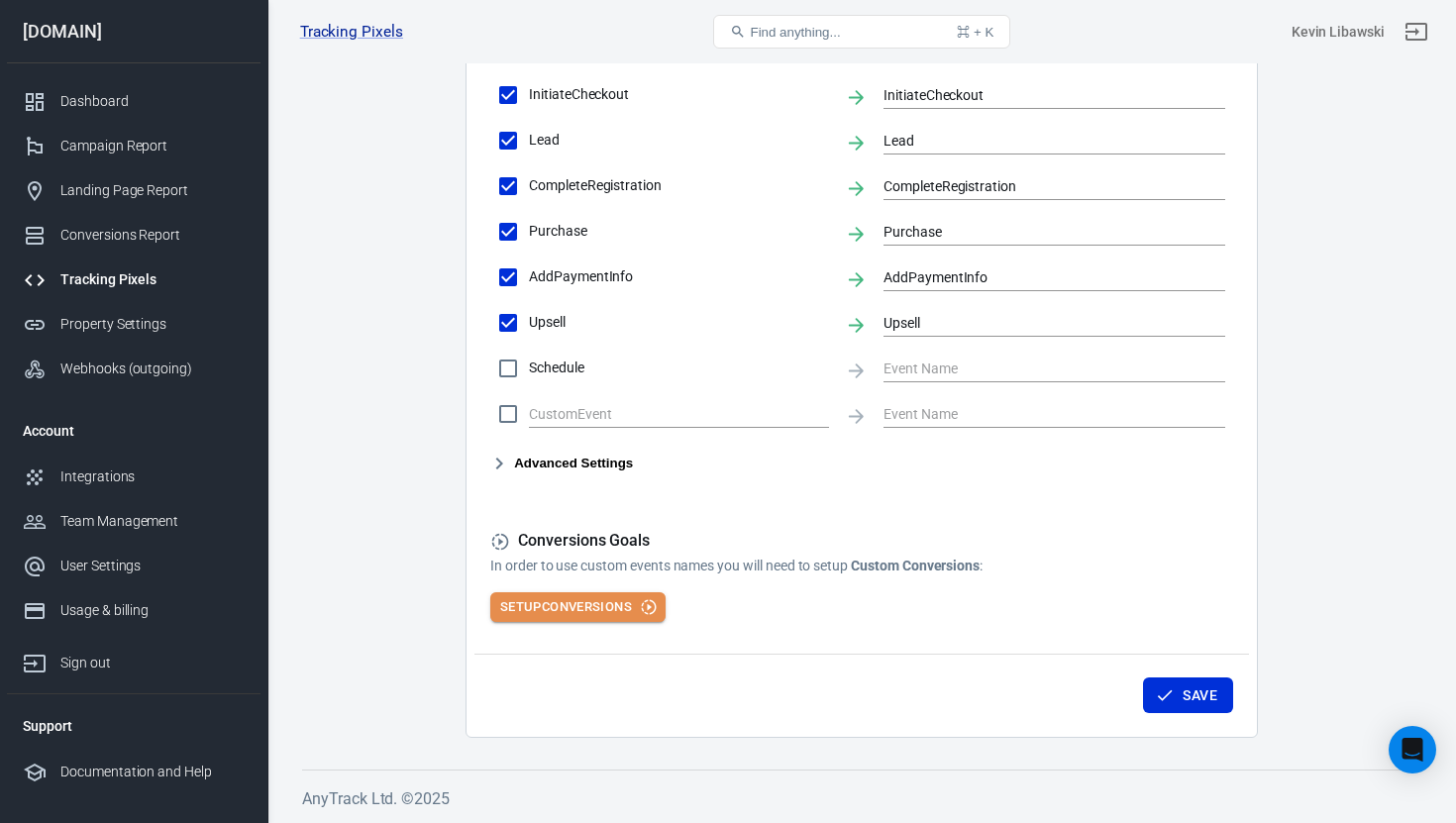 click on "Setup  Conversions" at bounding box center [577, 607] 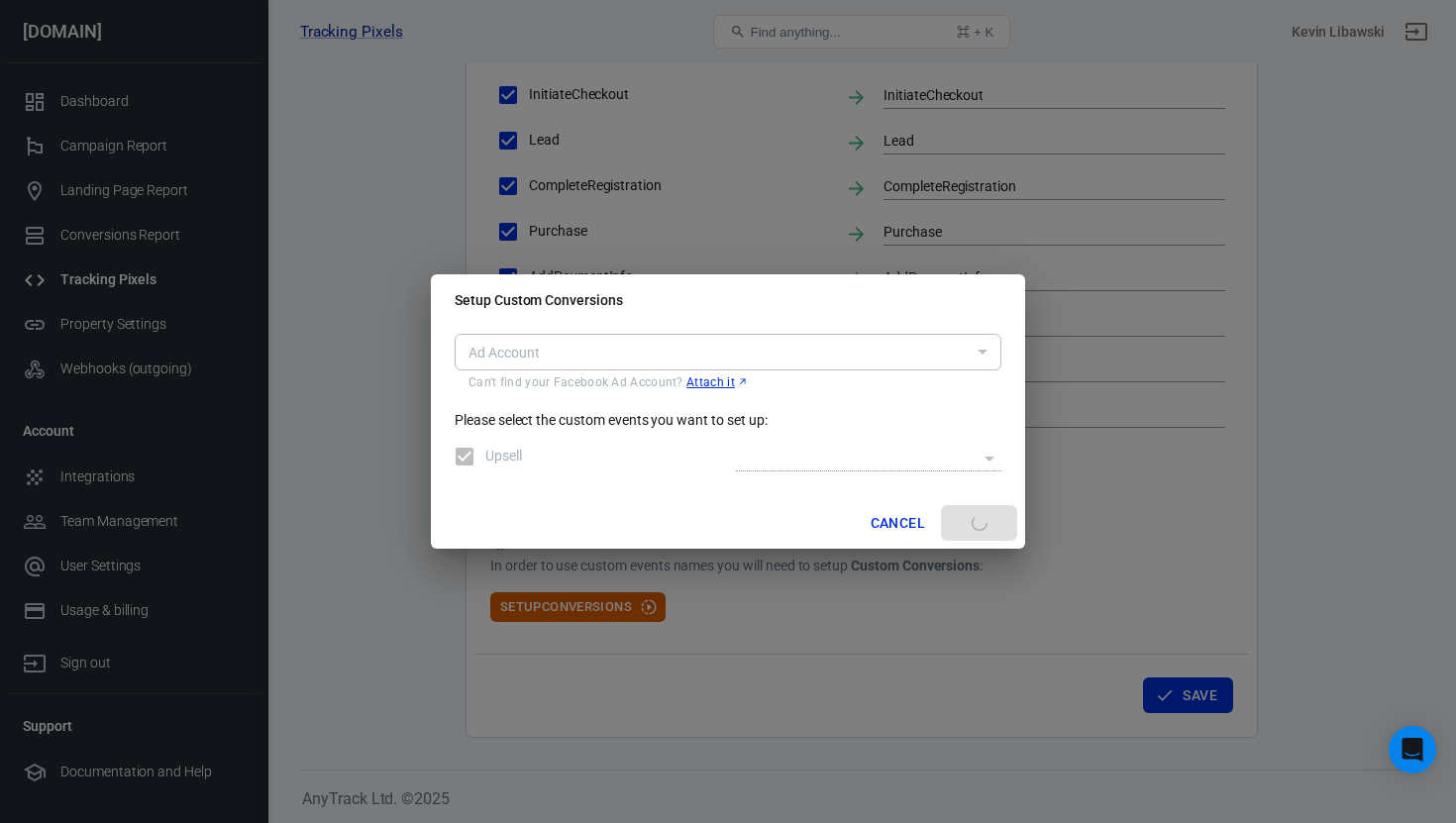 type on "act_8661199573934903" 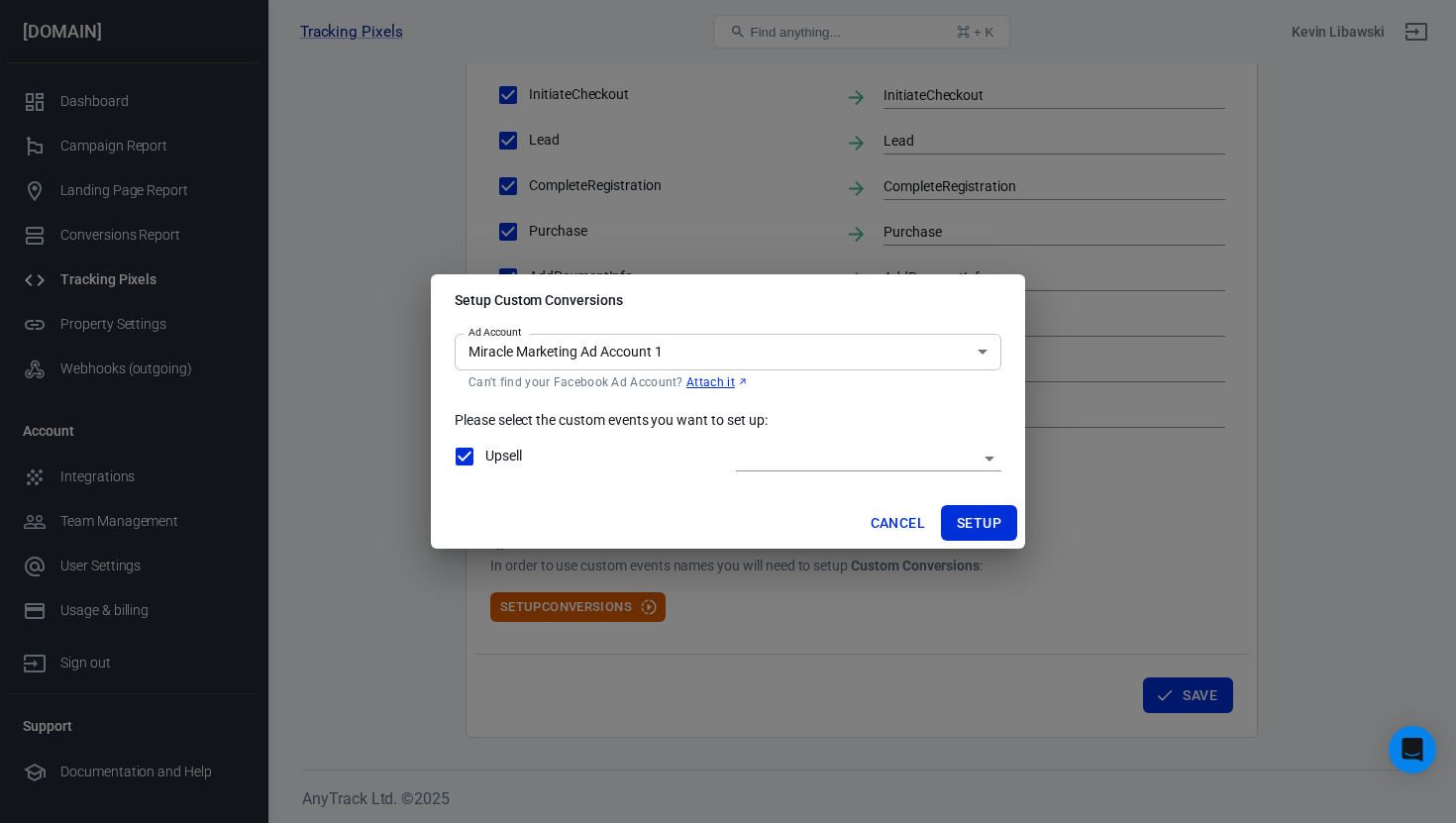click on "Tracking Pixels Pixel New [ACCOUNT_ID], libawski.com Find anything... ⌘ + K Kevin Libawski libawski.com Dashboard Campaign Report Landing Page Report Conversions Report Tracking Pixels Property Settings Webhooks (outgoing) Account Integrations Team Management User Settings Usage & billing Sign out Support Documentation and Help Conversions Ads Integration Settings Conversions Settings Account Connection Connect with Facebook Pixel to enable AnyTrack to send conversions to your Facebook Pixel account. Connected Disconnect Reminder: Don't forget to add the recommended UTM Tracking Template to your ads and verify your ads settings. Event Deduplication Disable or remove any TikTok Pixel Code from your website in order to benefit from accurate Conversion Deduplication. Facebook Conversion API Enable server-to-server tracking Please Note: Learn more » Conversion Event Mapping Map AnyTrack Standard Conversions to Facebook Pixel AnyTrack Conversions Facebook Pixel Events OutboundClick Lead" at bounding box center [728, -18] 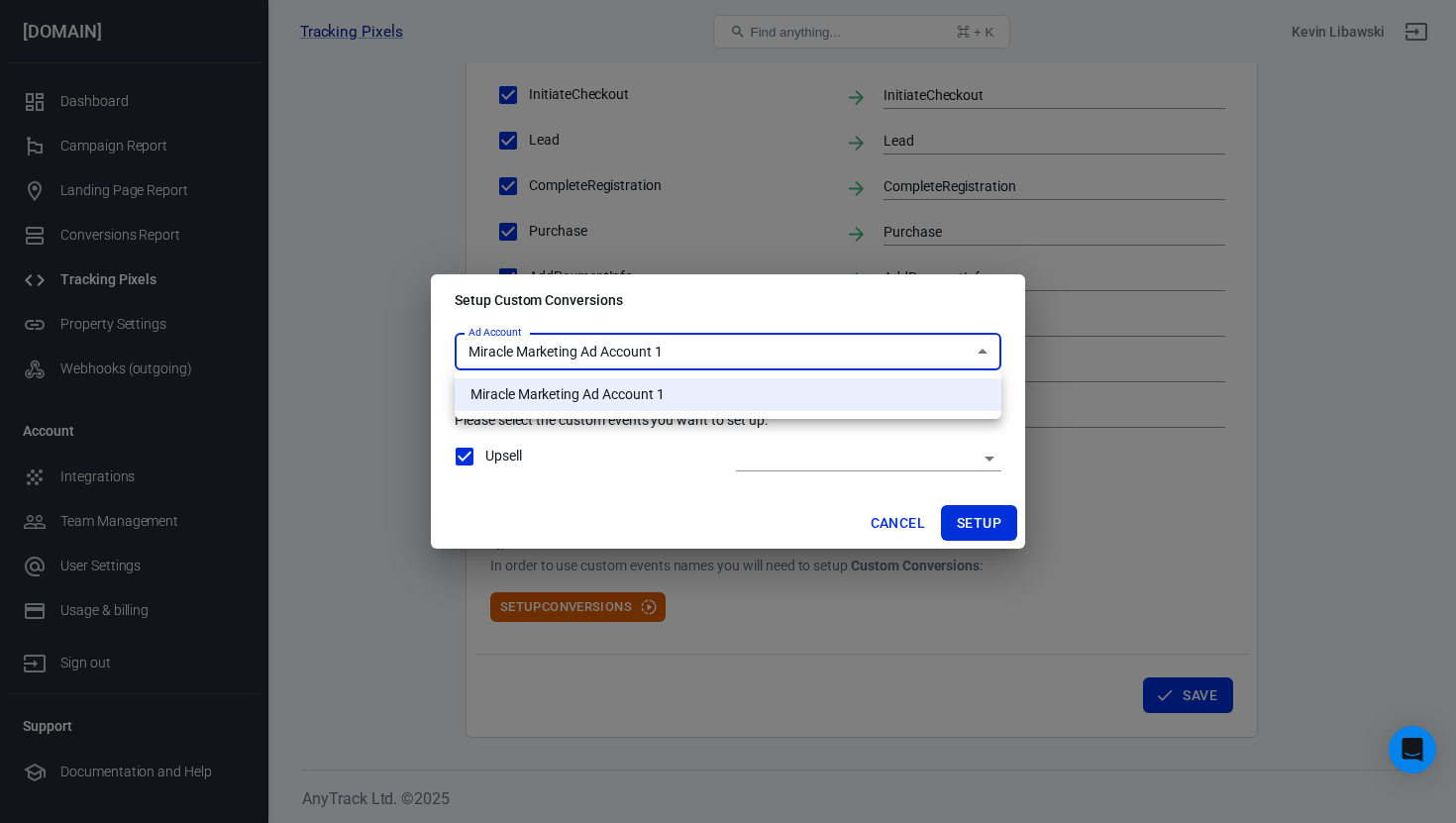 click at bounding box center [728, 411] 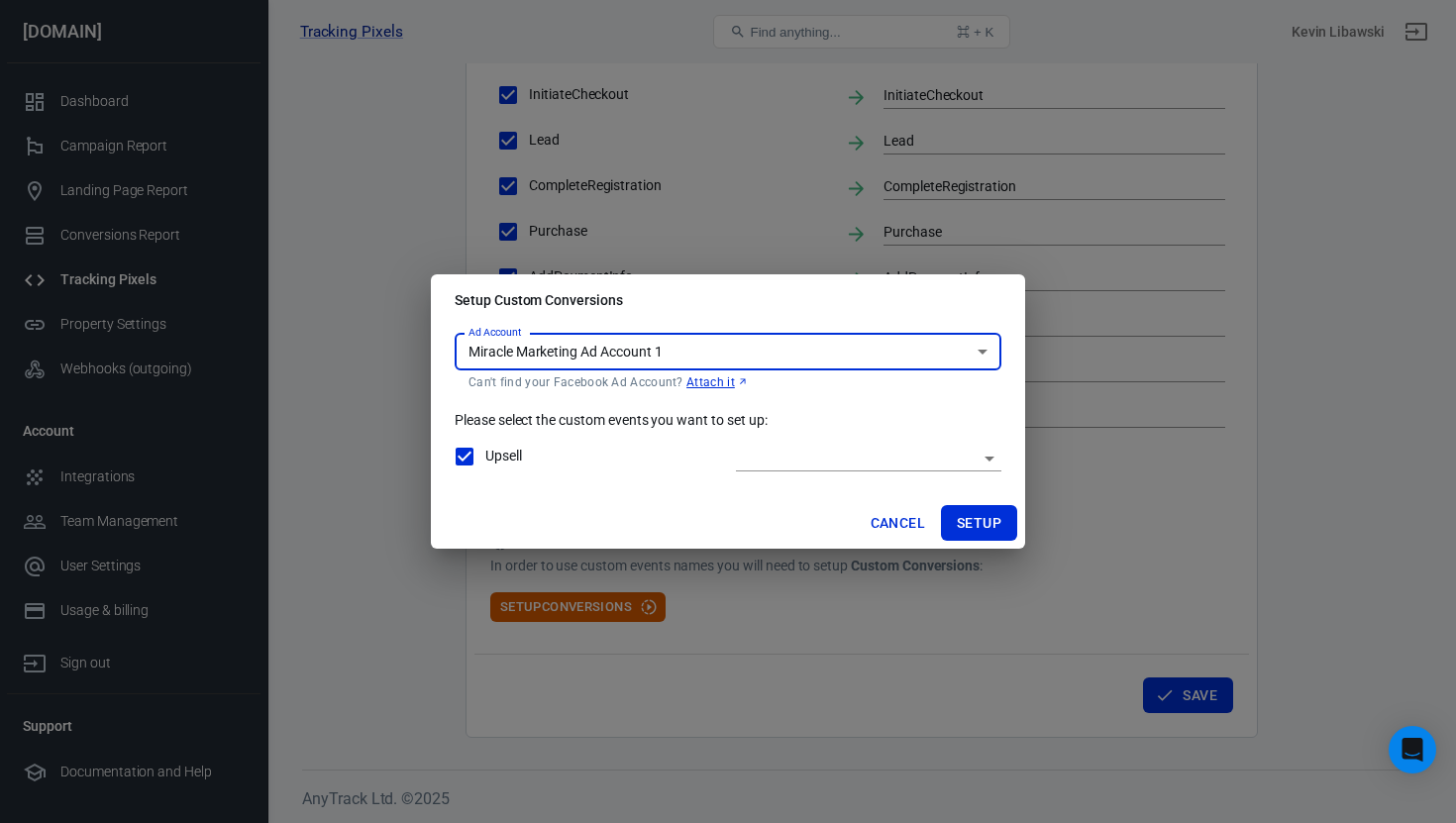 click on "Tracking Pixels Pixel New [ACCOUNT_ID], libawski.com Find anything... ⌘ + K Kevin Libawski libawski.com Dashboard Campaign Report Landing Page Report Conversions Report Tracking Pixels Property Settings Webhooks (outgoing) Account Integrations Team Management User Settings Usage & billing Sign out Support Documentation and Help Conversions Ads Integration Settings Conversions Settings Account Connection Connect with Facebook Pixel to enable AnyTrack to send conversions to your Facebook Pixel account. Connected Disconnect Reminder: Don't forget to add the recommended UTM Tracking Template to your ads and verify your ads settings. Event Deduplication Disable or remove any TikTok Pixel Code from your website in order to benefit from accurate Conversion Deduplication. Facebook Conversion API Enable server-to-server tracking Please Note: Learn more » Conversion Event Mapping Map AnyTrack Standard Conversions to Facebook Pixel AnyTrack Conversions Facebook Pixel Events OutboundClick Lead" at bounding box center (728, -18) 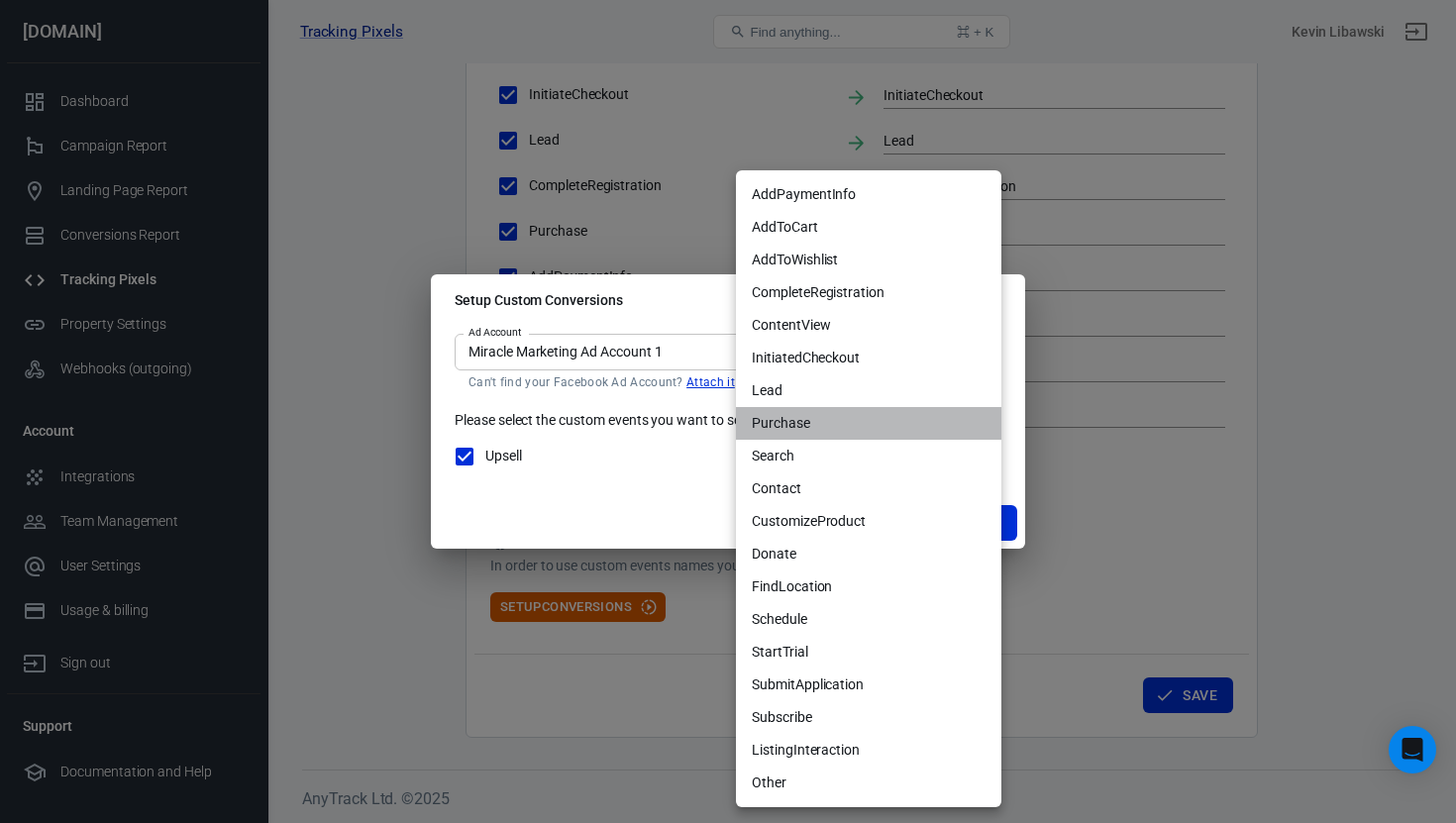 click on "Purchase" at bounding box center [869, 423] 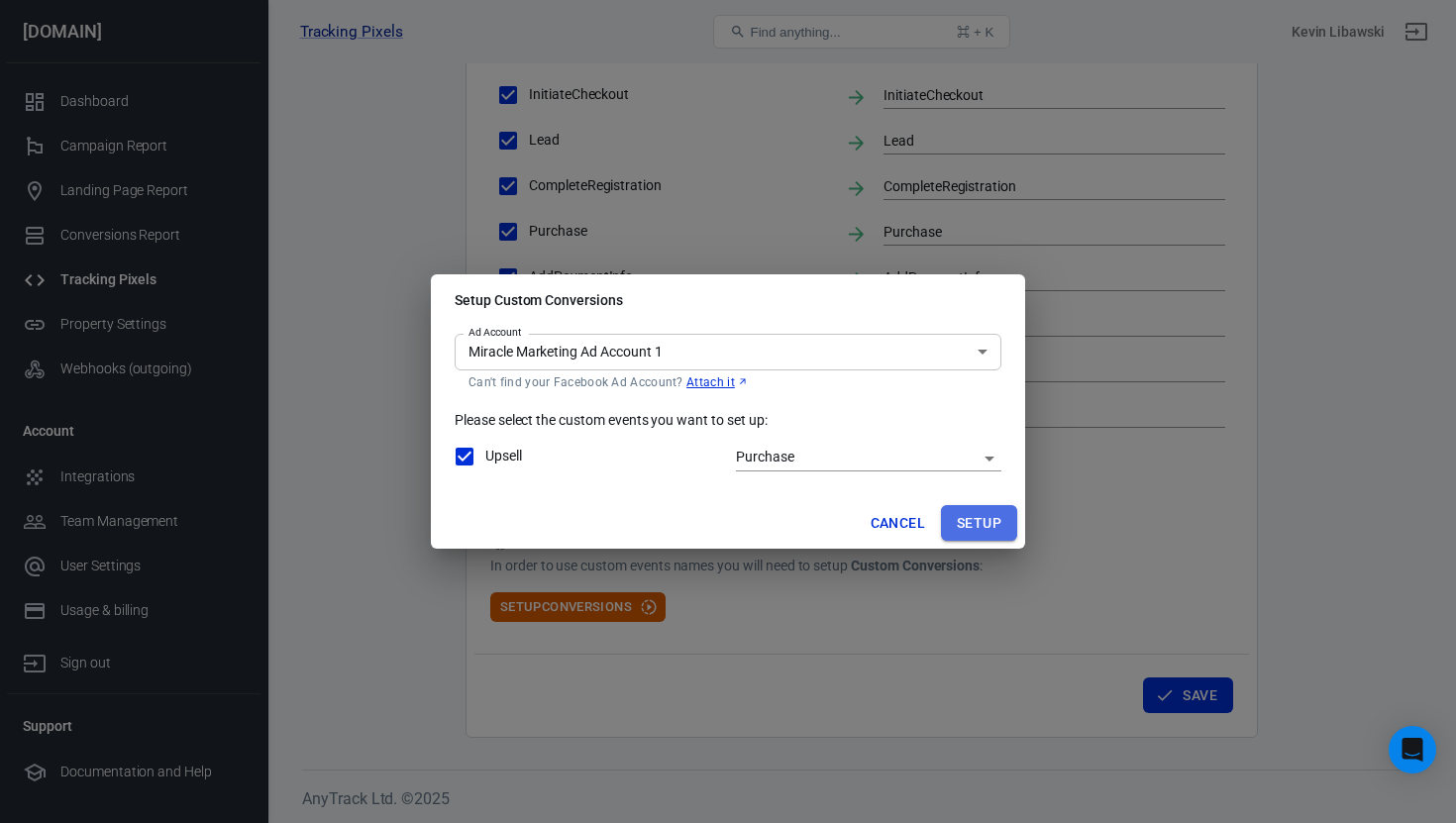 click on "Setup" at bounding box center [979, 523] 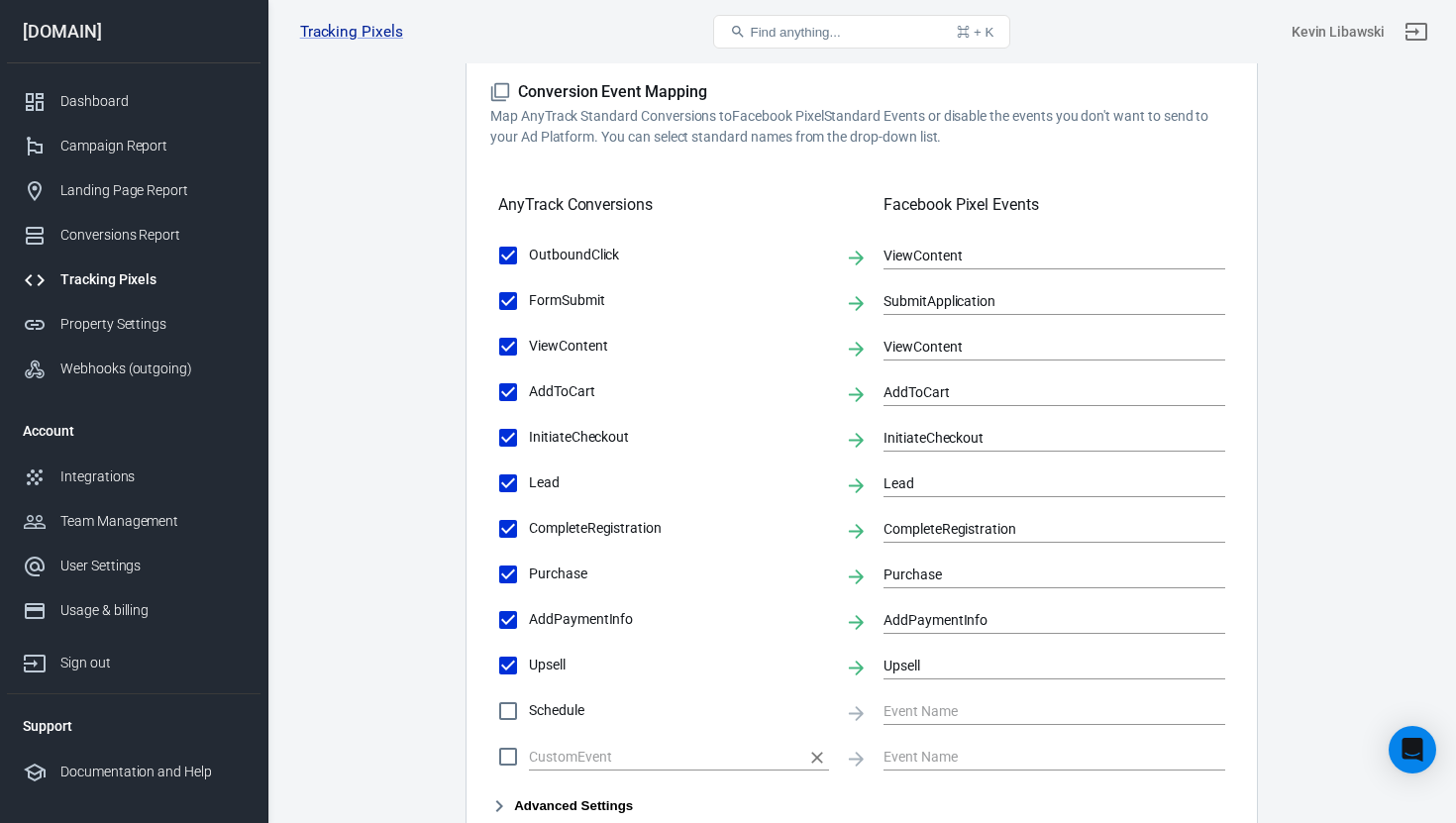 scroll, scrollTop: 924, scrollLeft: 0, axis: vertical 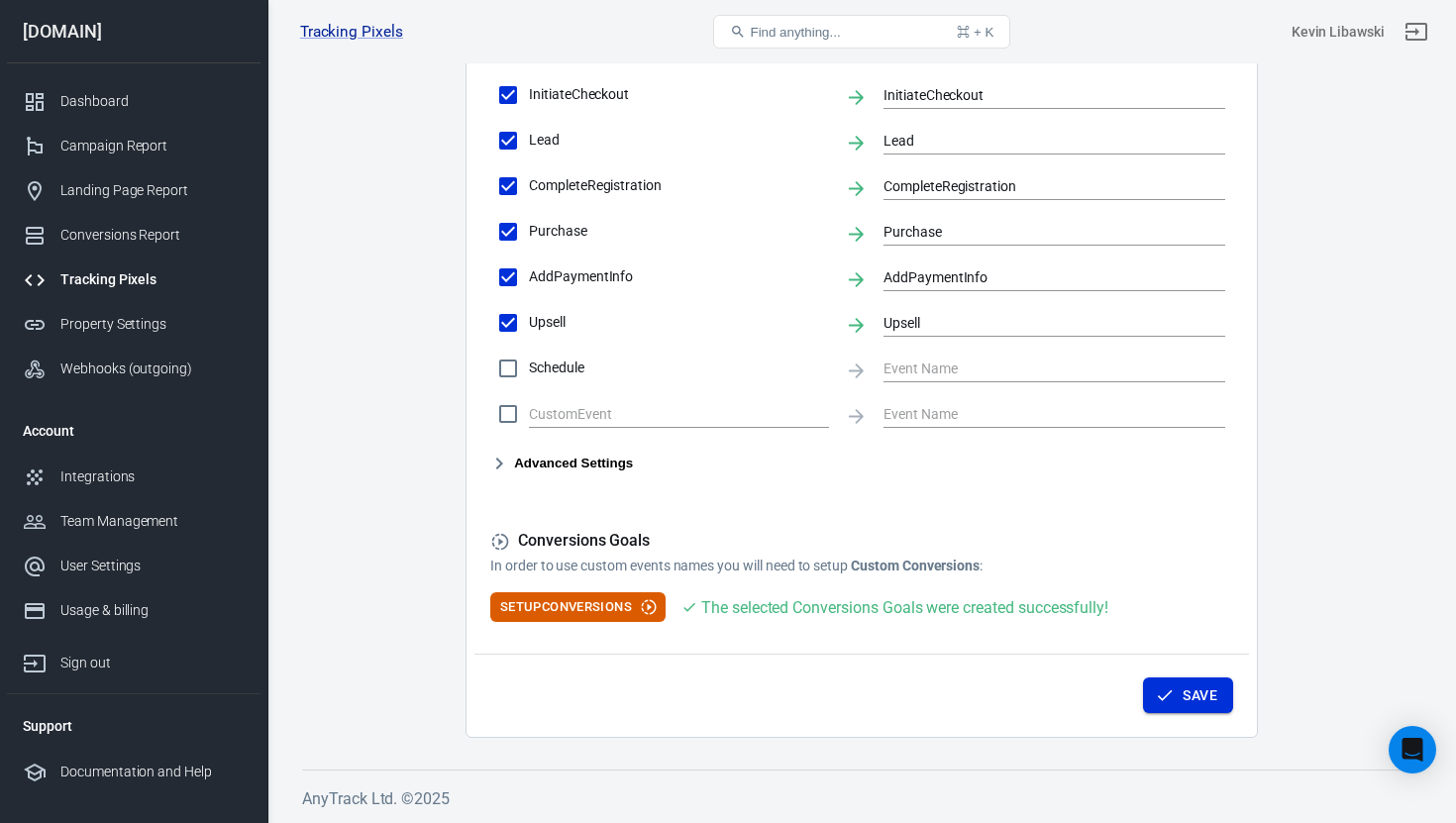 click on "Save" at bounding box center [1188, 695] 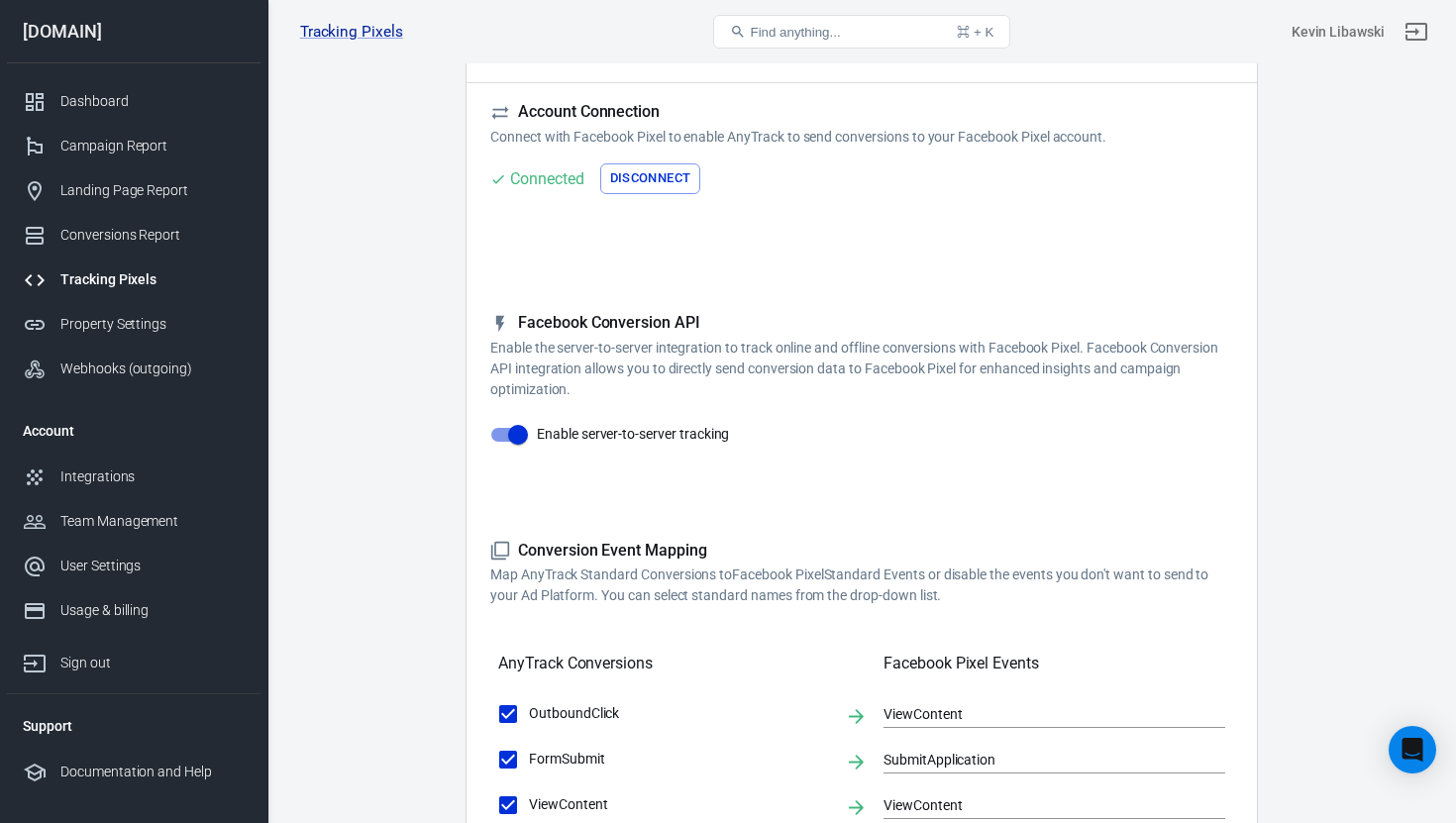 scroll, scrollTop: 0, scrollLeft: 0, axis: both 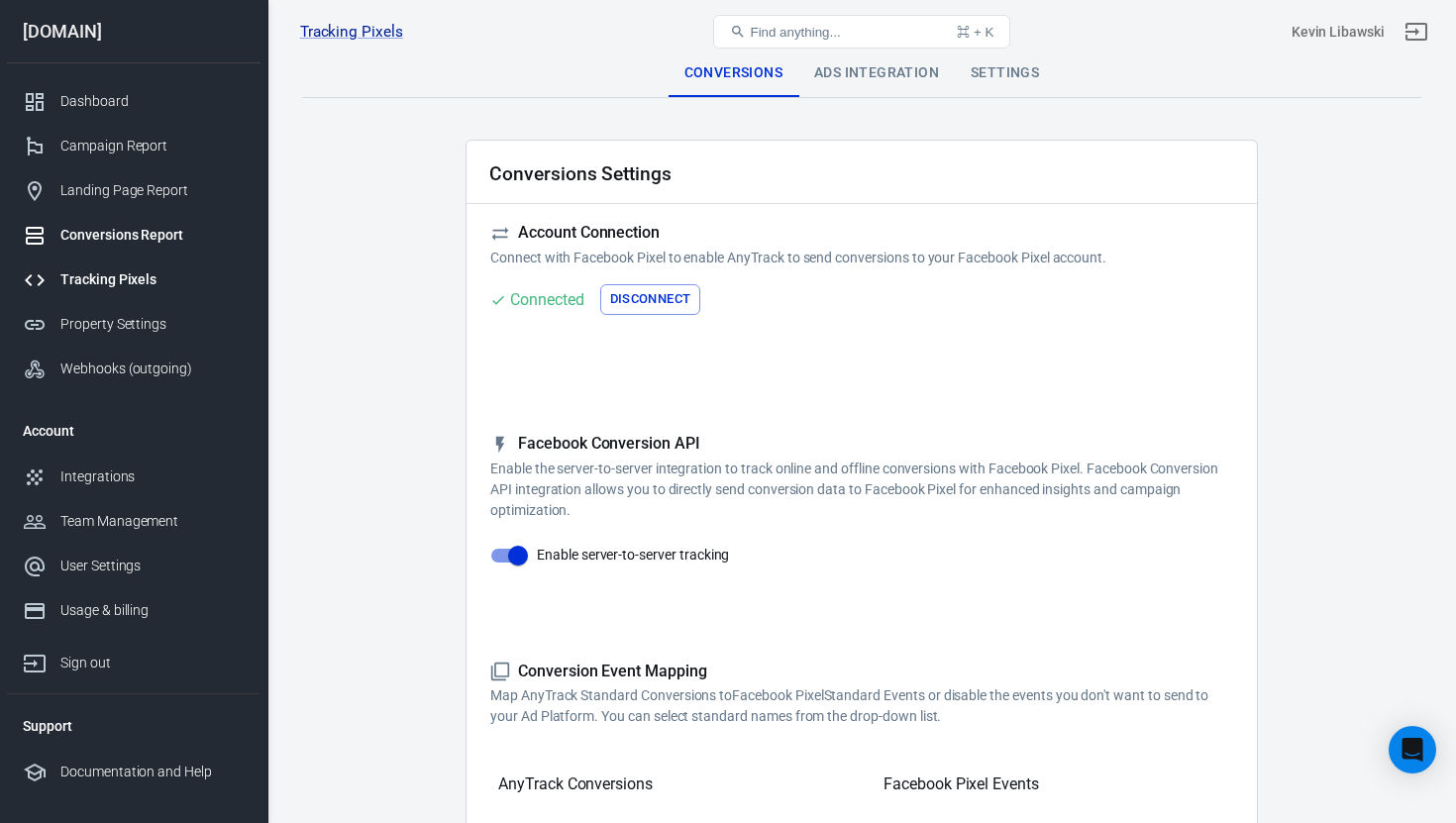 click on "Conversions Report" at bounding box center [153, 235] 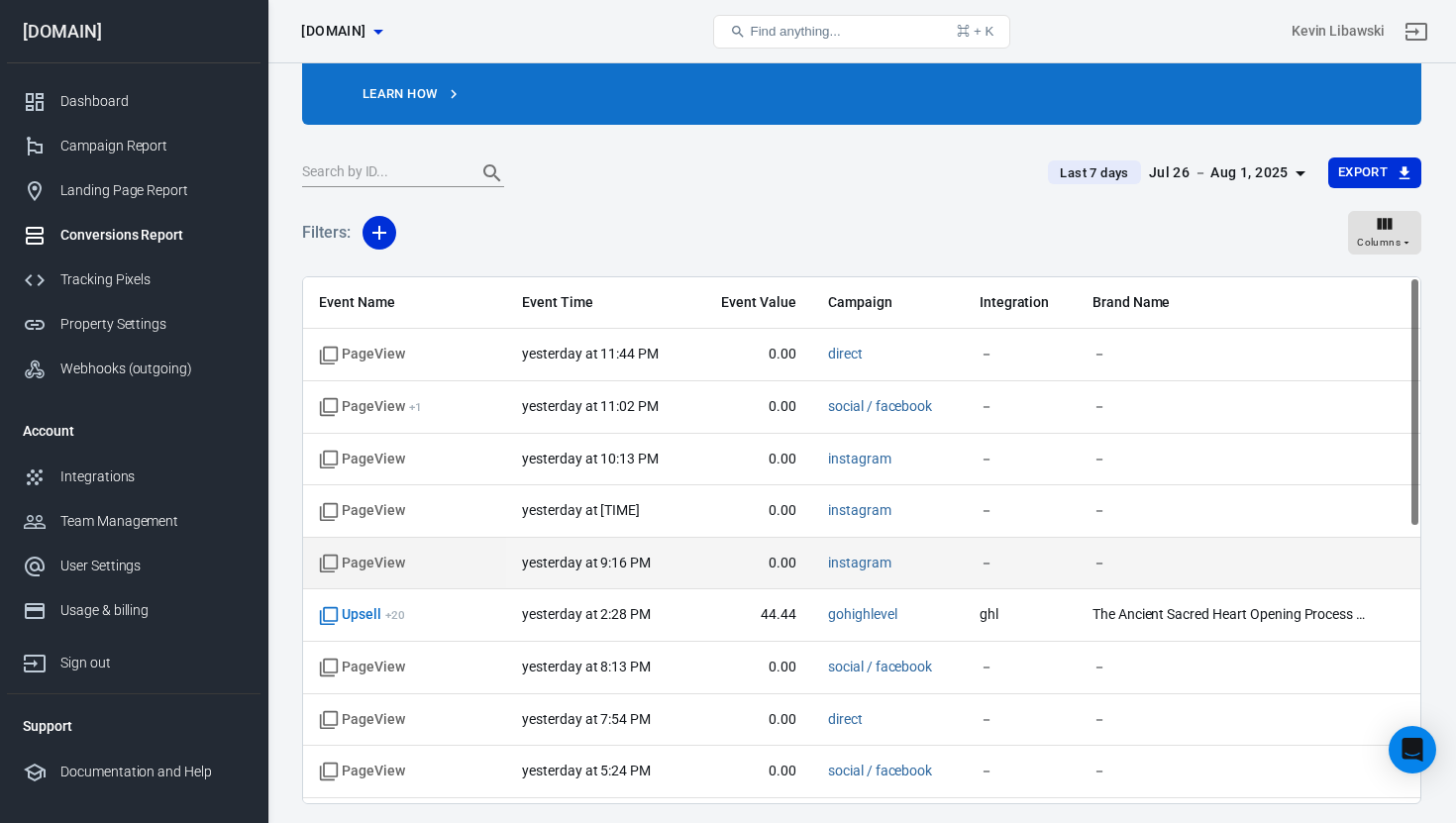 scroll, scrollTop: 97, scrollLeft: 0, axis: vertical 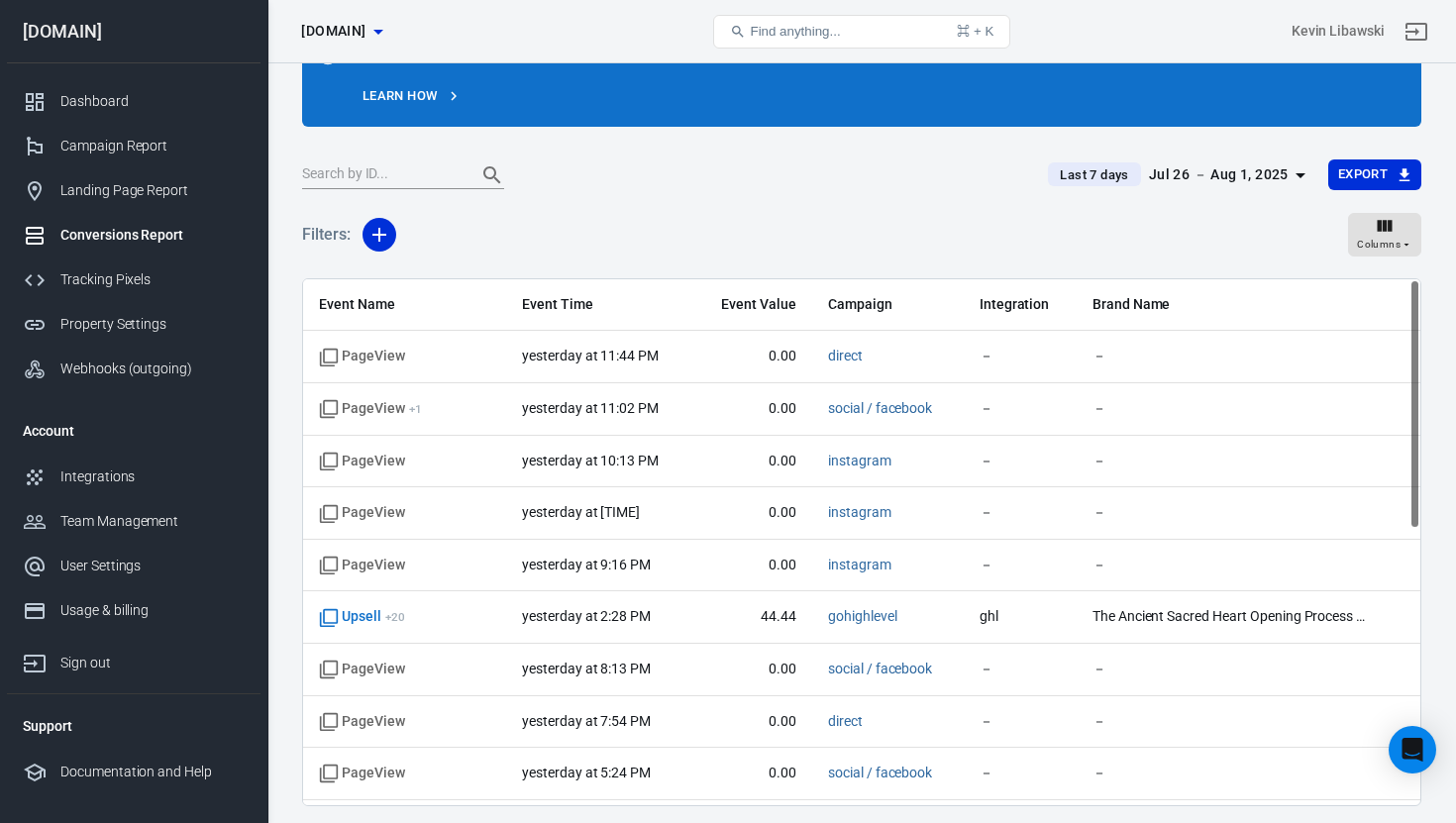 click on "Jul 26 － Aug 1, 2025" at bounding box center (1218, 174) 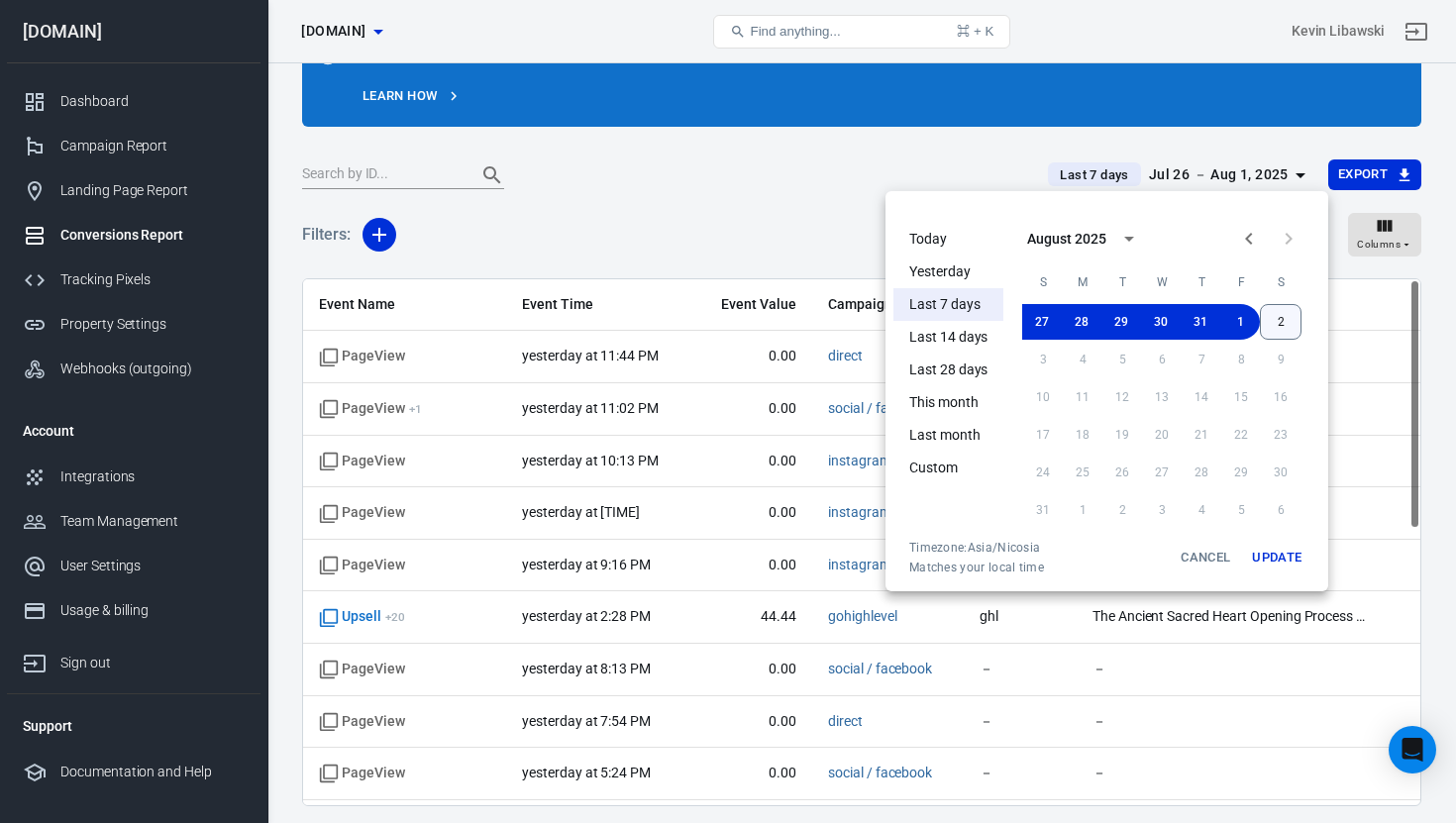 click on "2" at bounding box center (1281, 322) 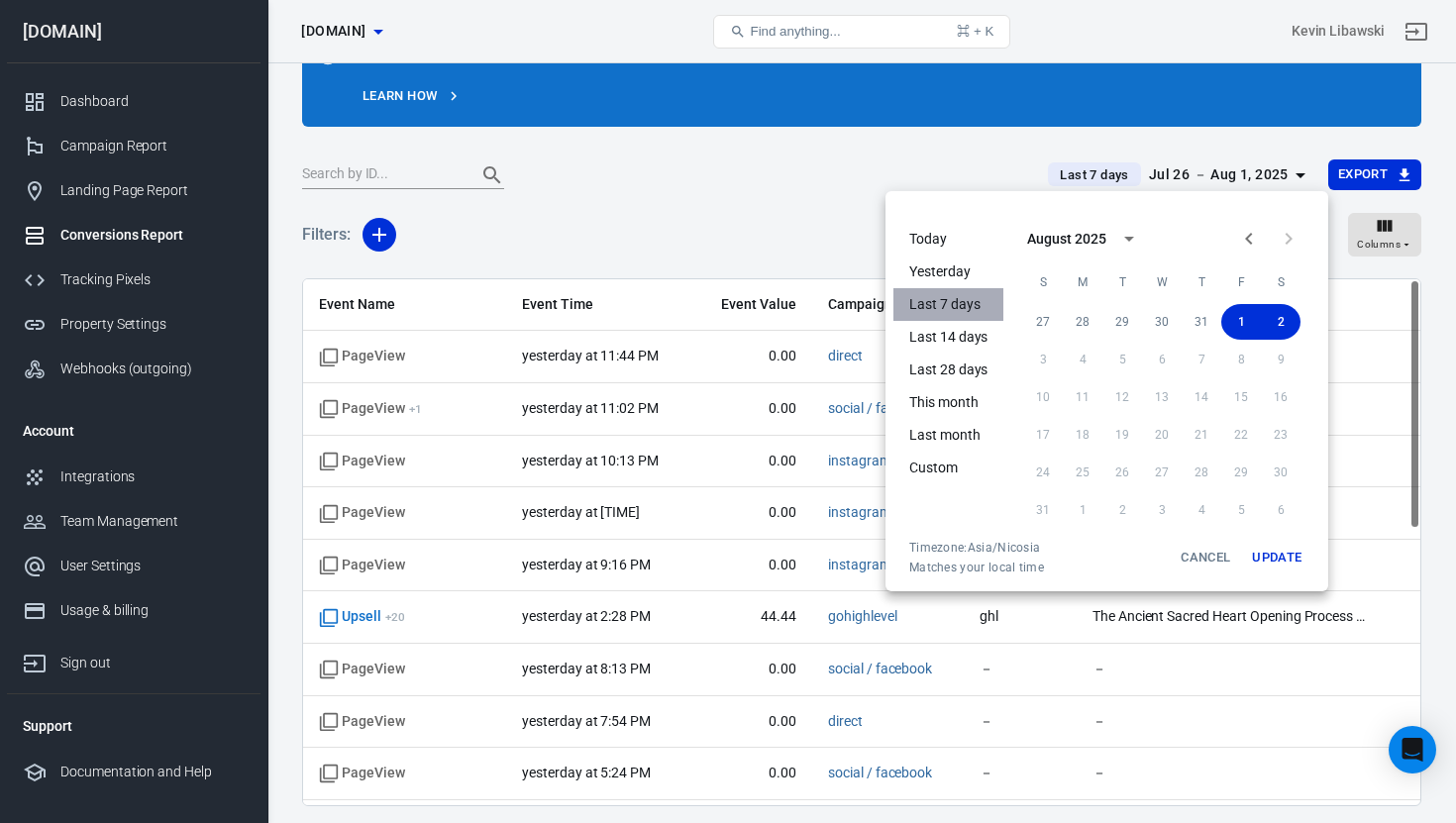click on "Last 7 days" at bounding box center [948, 304] 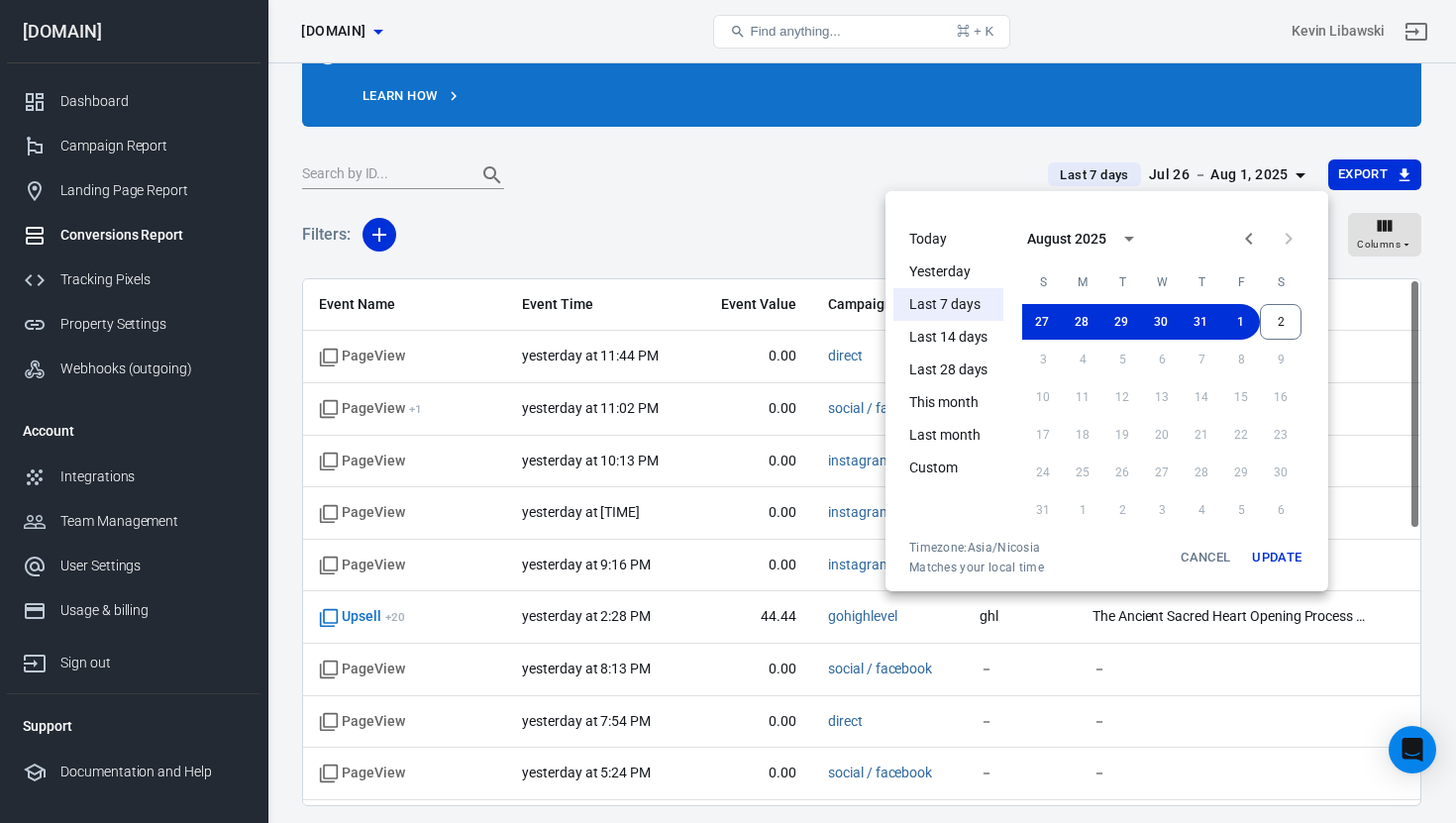 click on "This month" at bounding box center (948, 402) 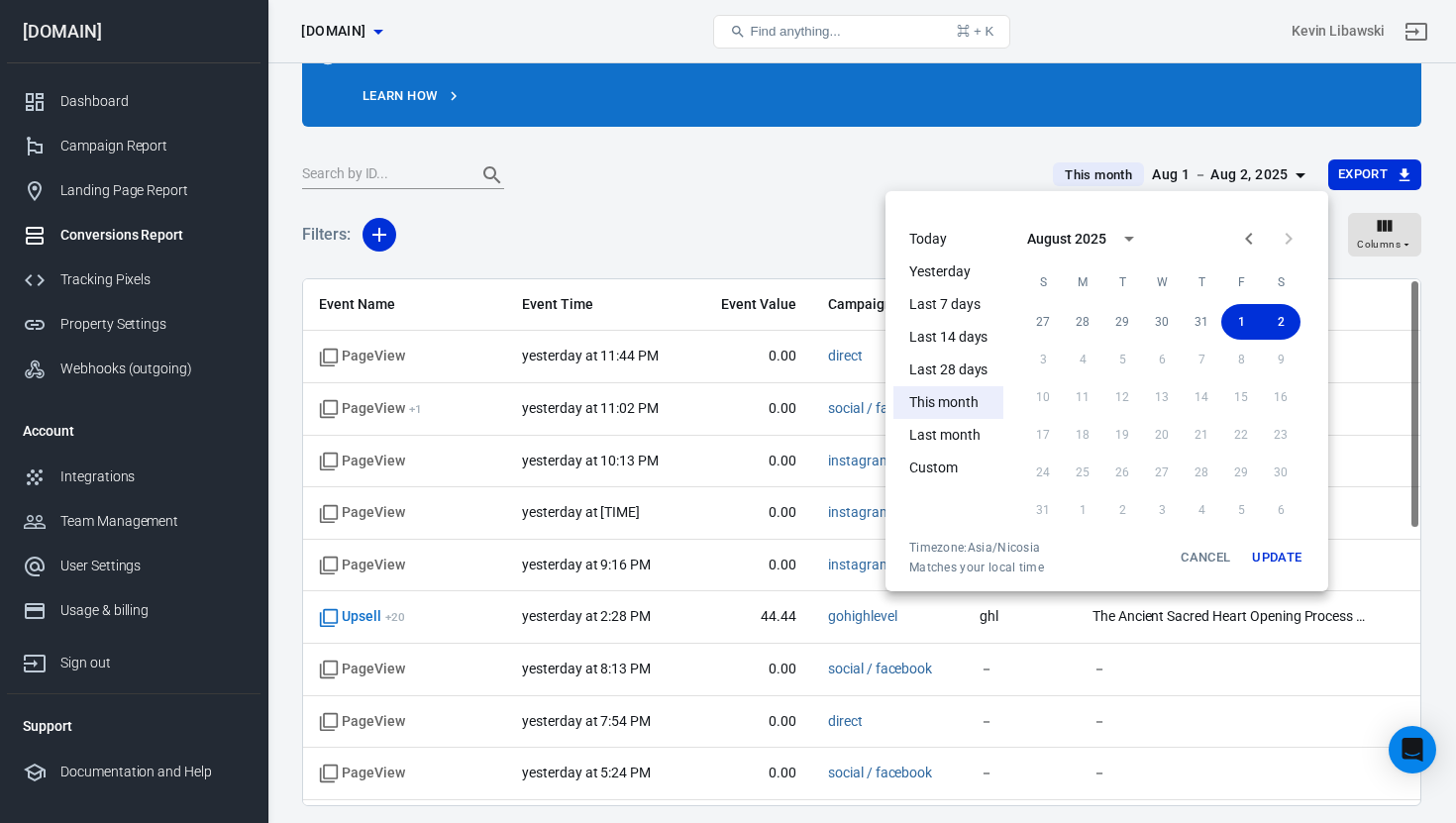 scroll, scrollTop: 0, scrollLeft: 0, axis: both 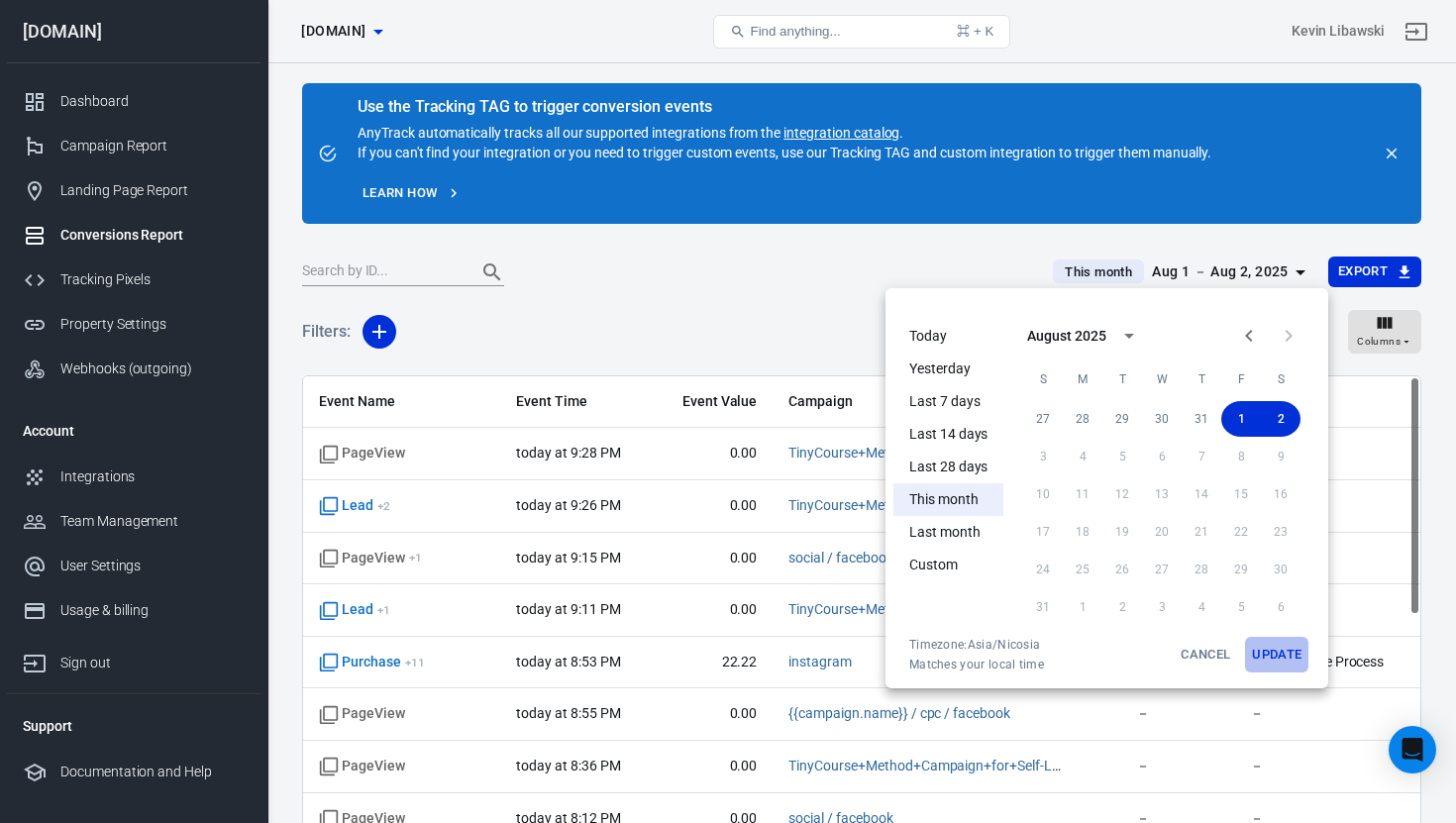 click on "Update" at bounding box center (1277, 655) 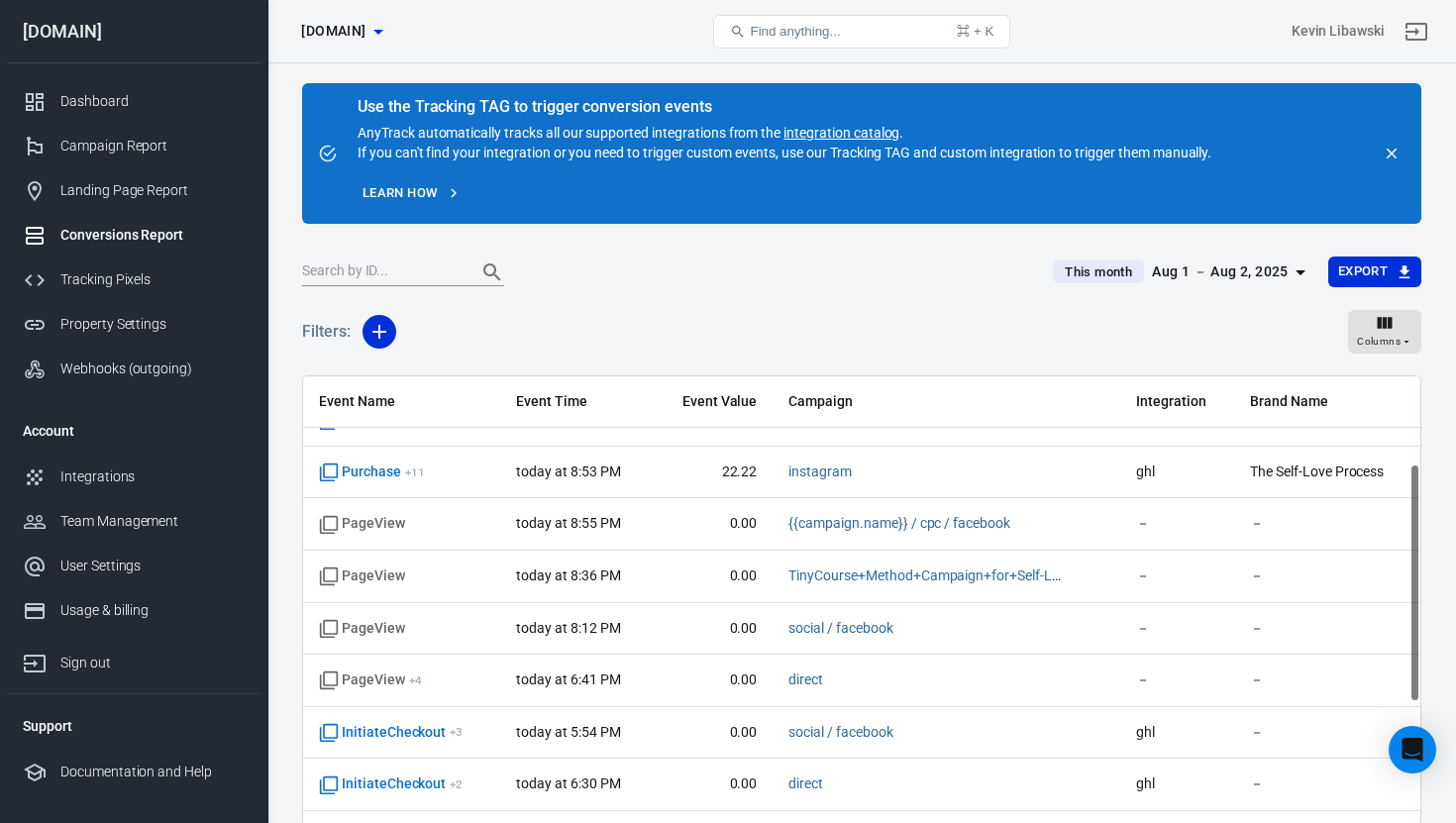 scroll, scrollTop: 191, scrollLeft: 0, axis: vertical 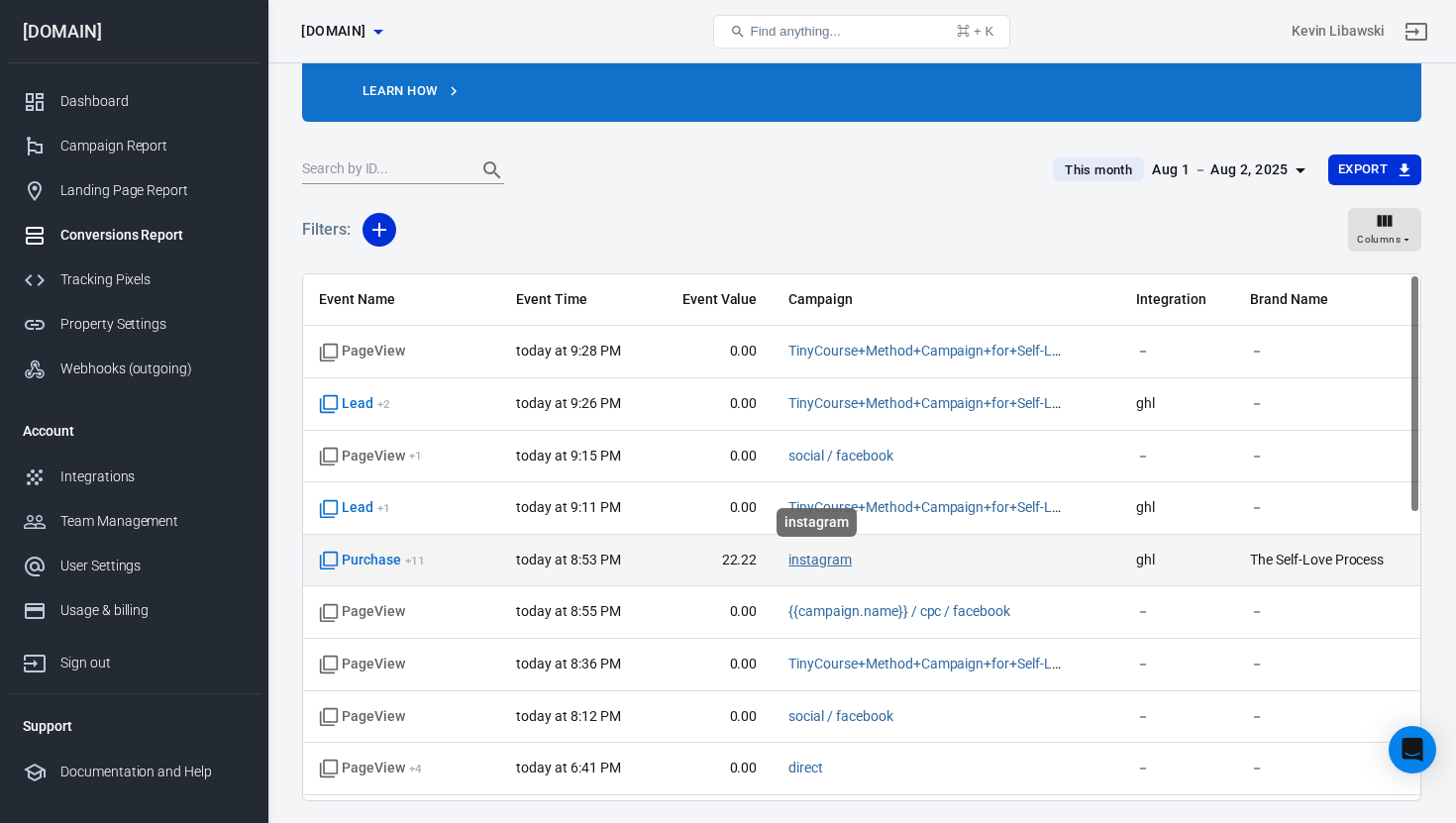 click on "instagram" at bounding box center [820, 560] 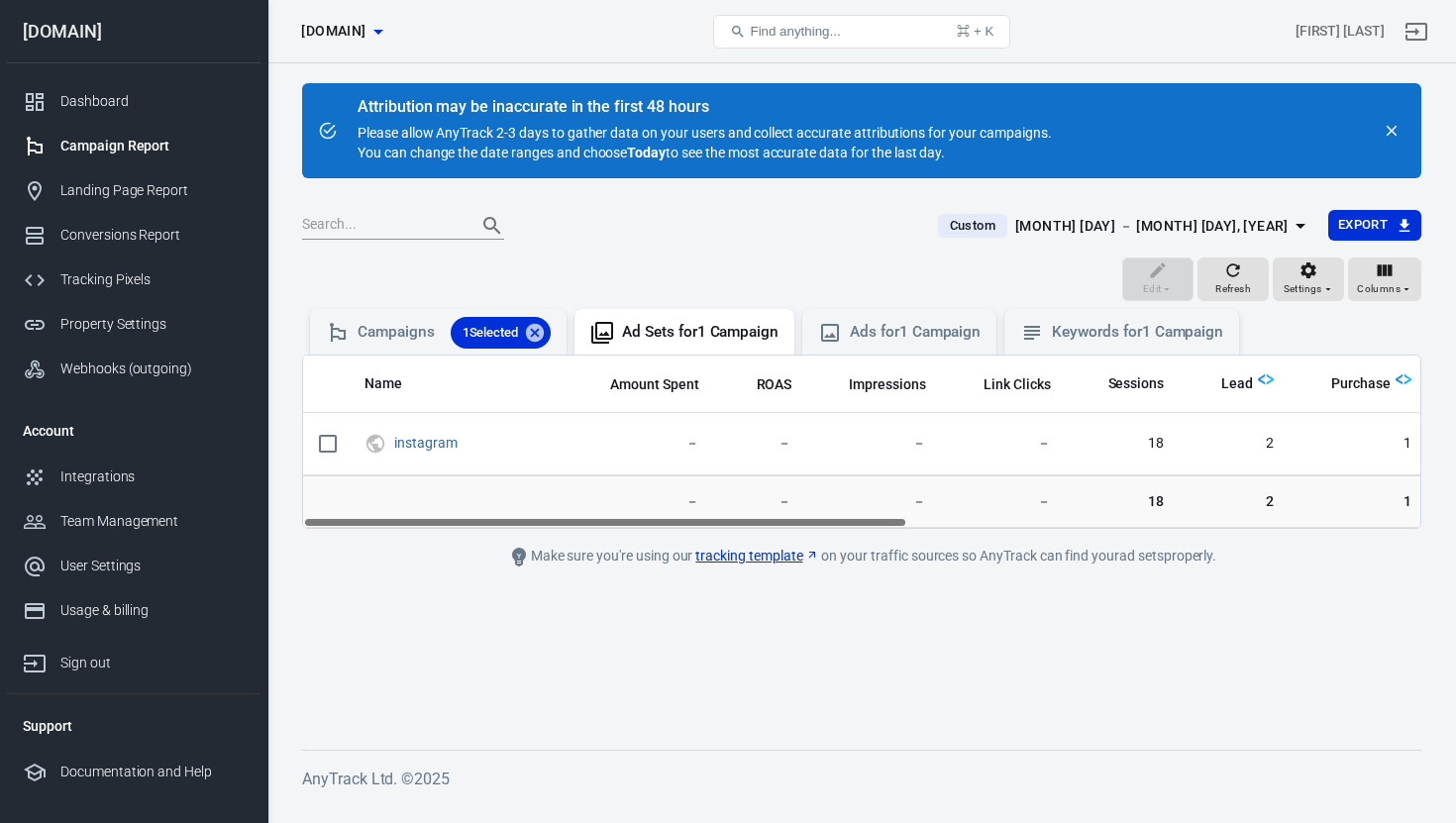 scroll, scrollTop: 0, scrollLeft: 0, axis: both 